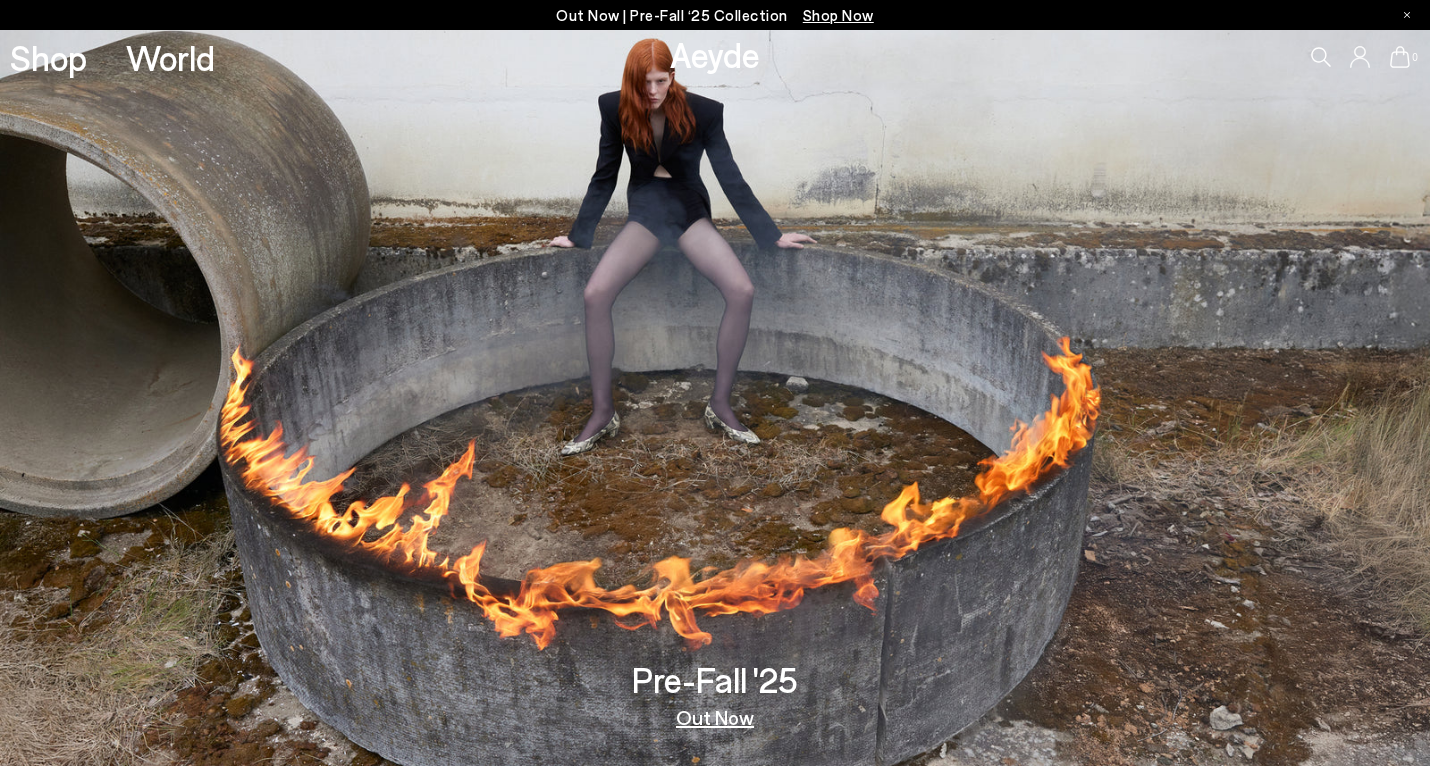 scroll, scrollTop: 0, scrollLeft: 0, axis: both 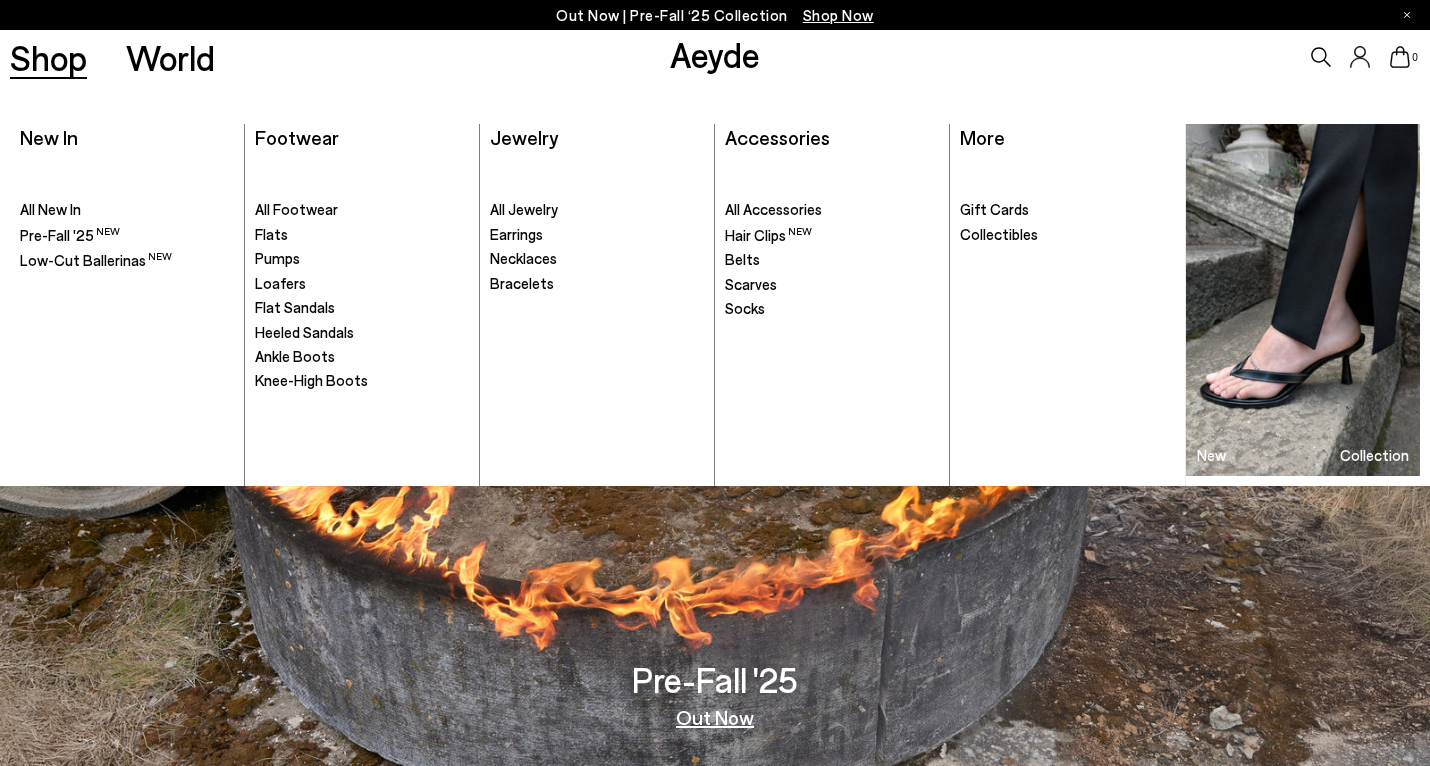 click on "Shop" at bounding box center (48, 57) 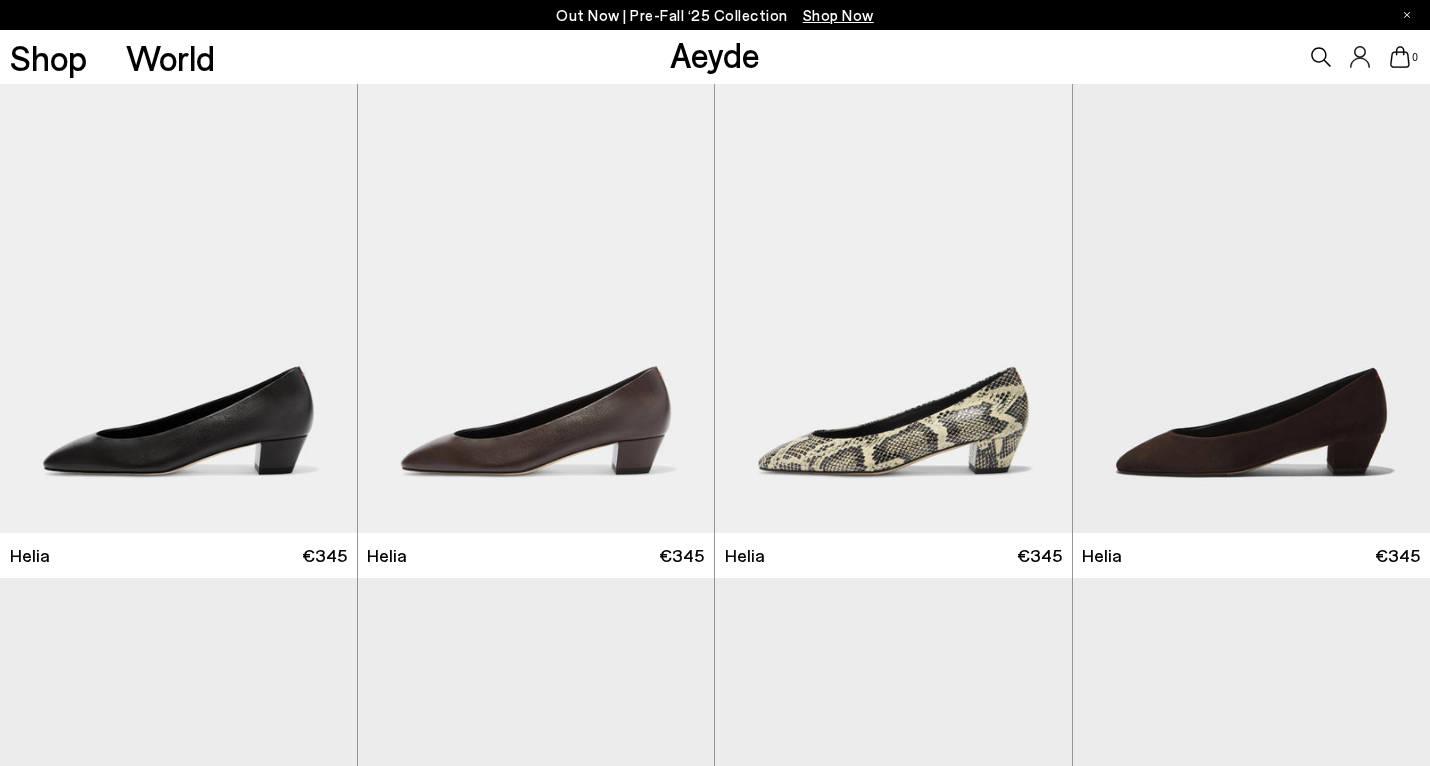click 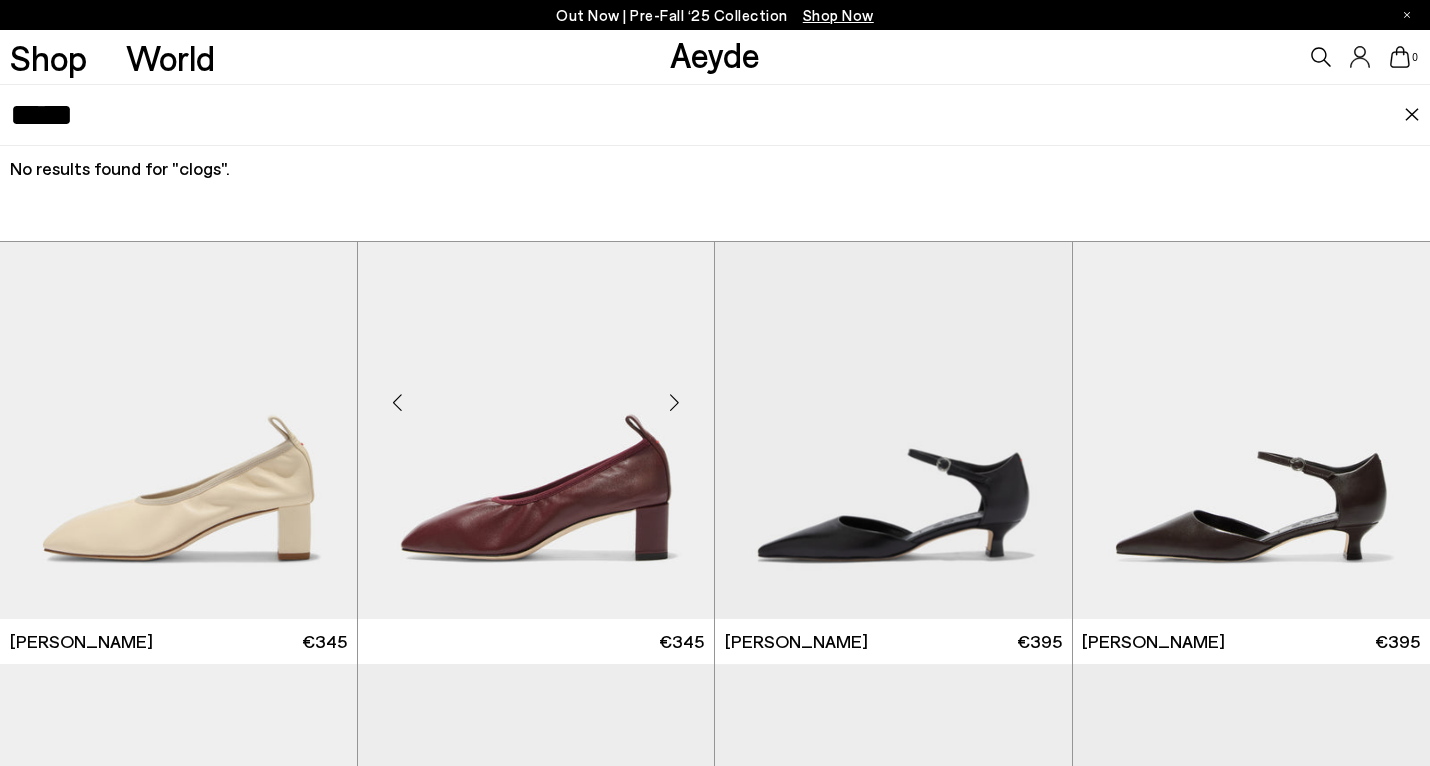 scroll, scrollTop: 1866, scrollLeft: 0, axis: vertical 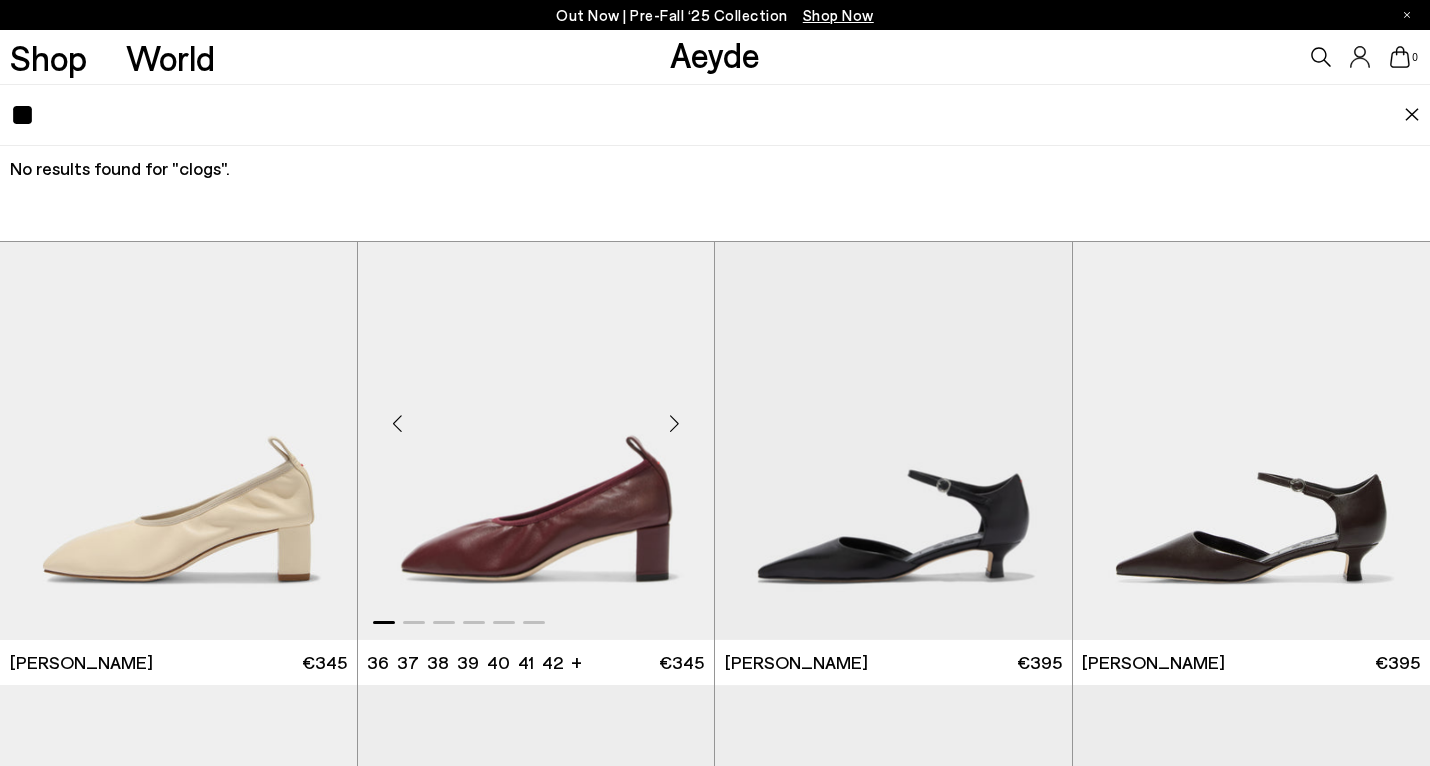 type on "*" 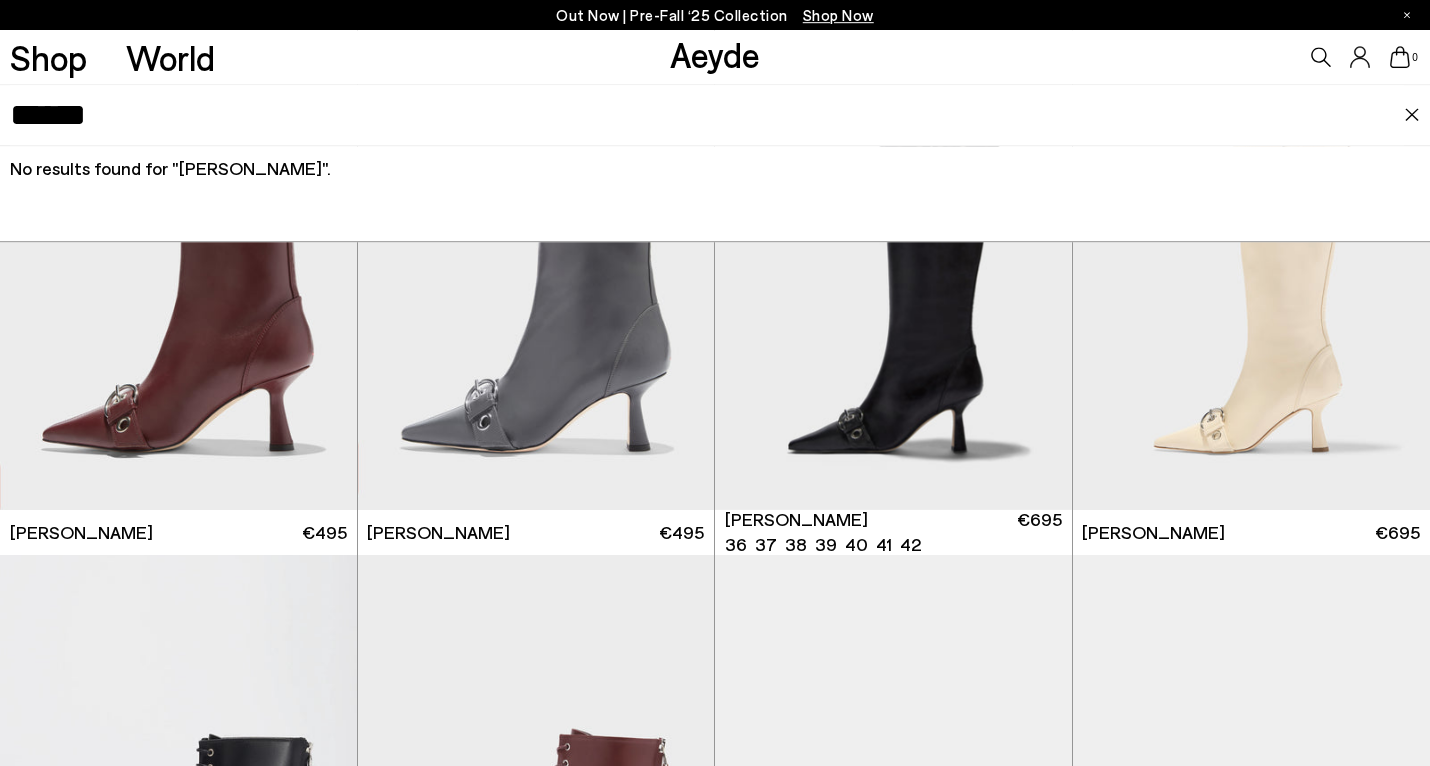 scroll, scrollTop: 7446, scrollLeft: 0, axis: vertical 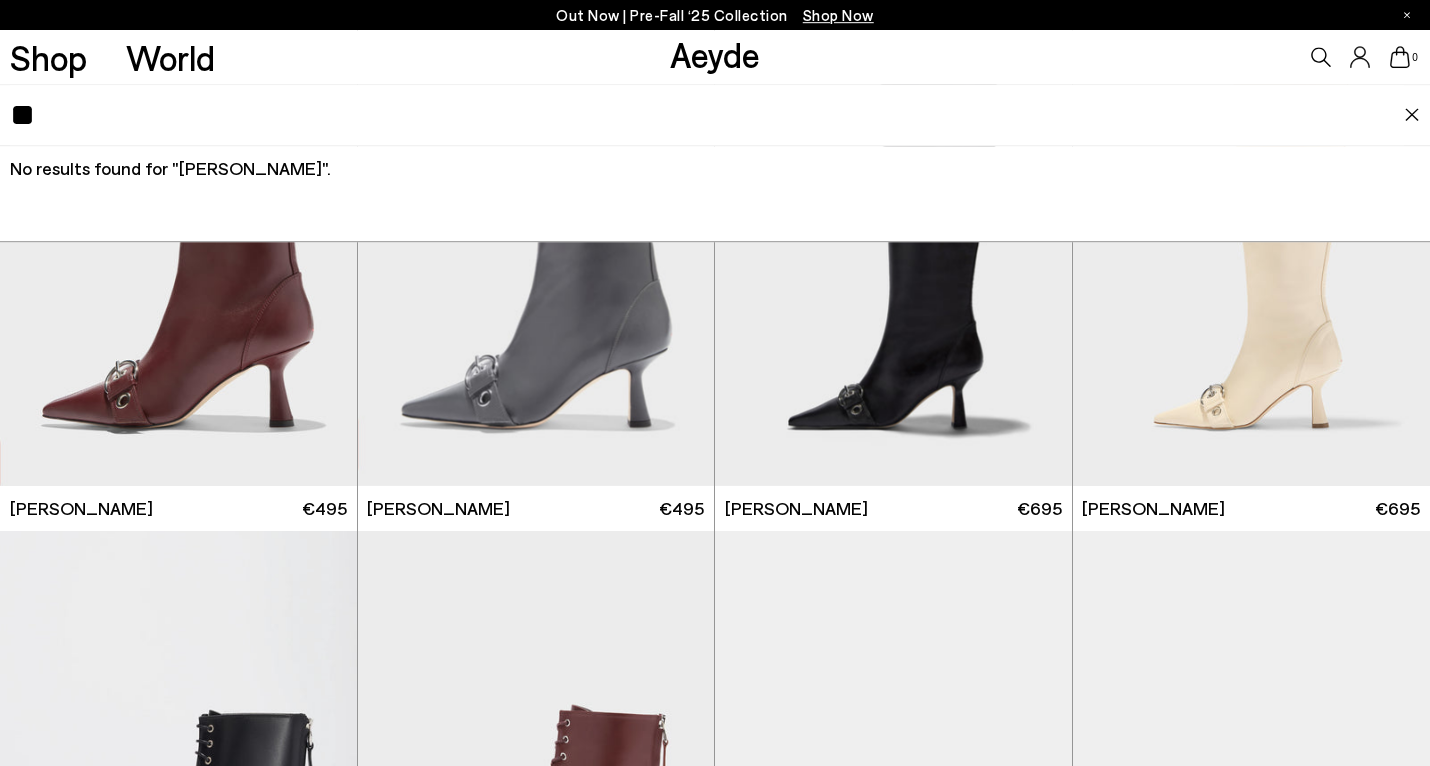 type on "*" 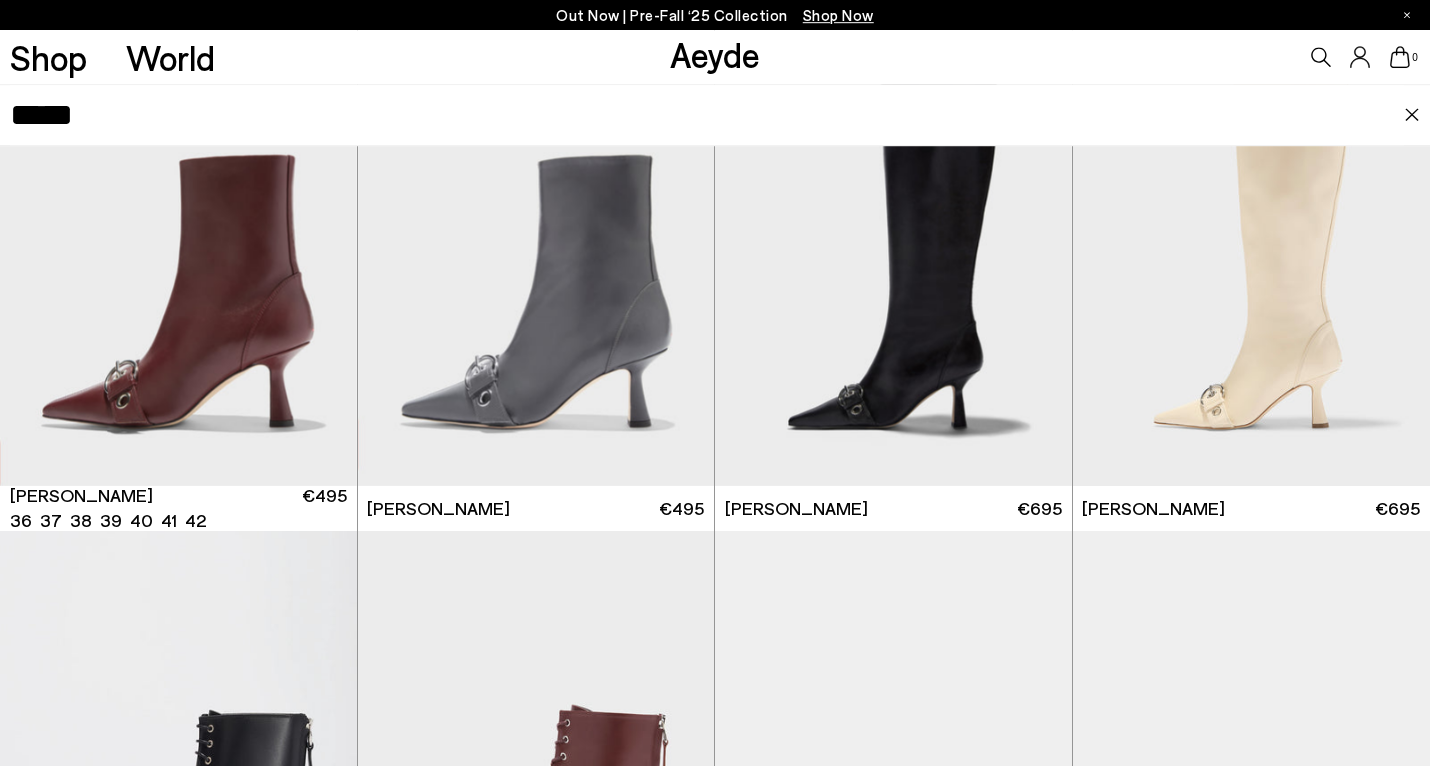 type on "*****" 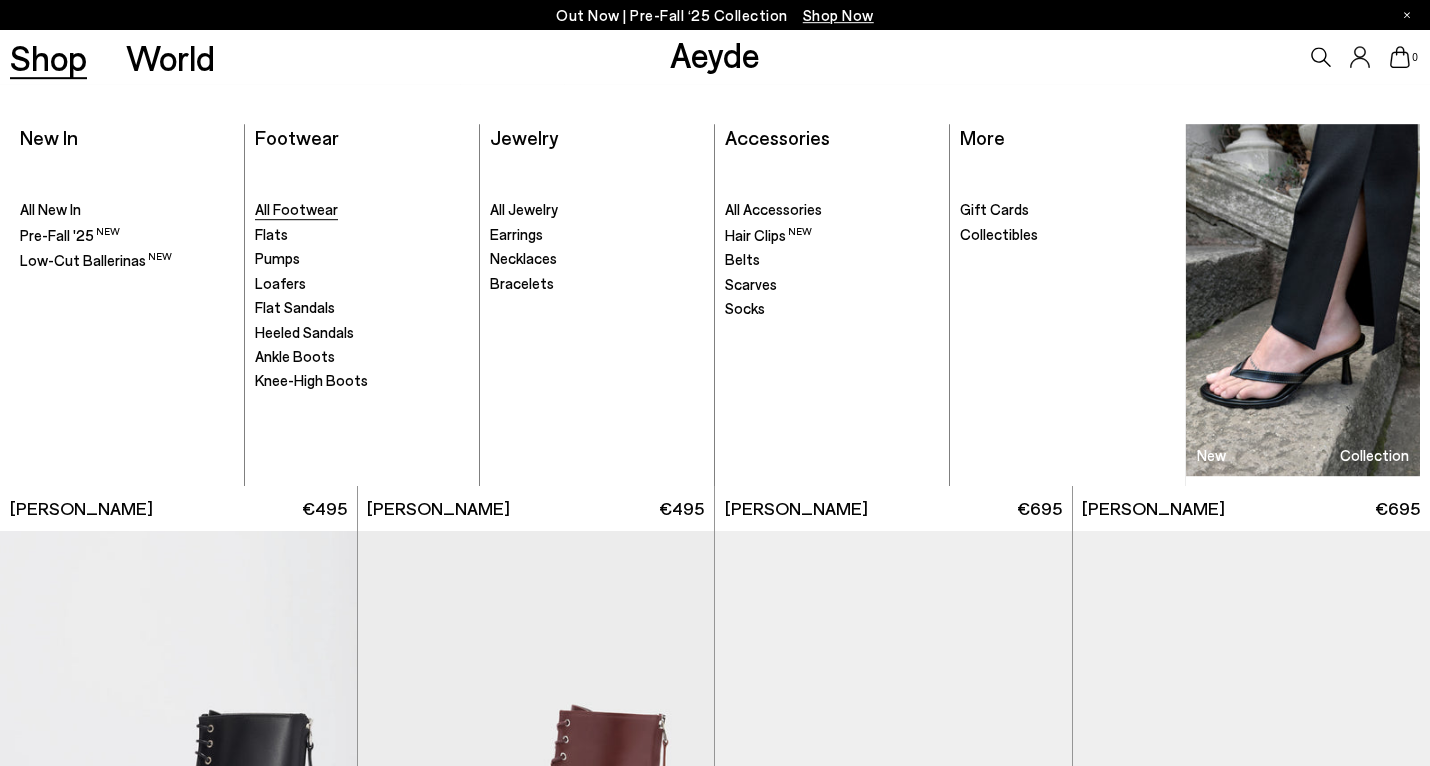 click on "All Footwear" at bounding box center [296, 209] 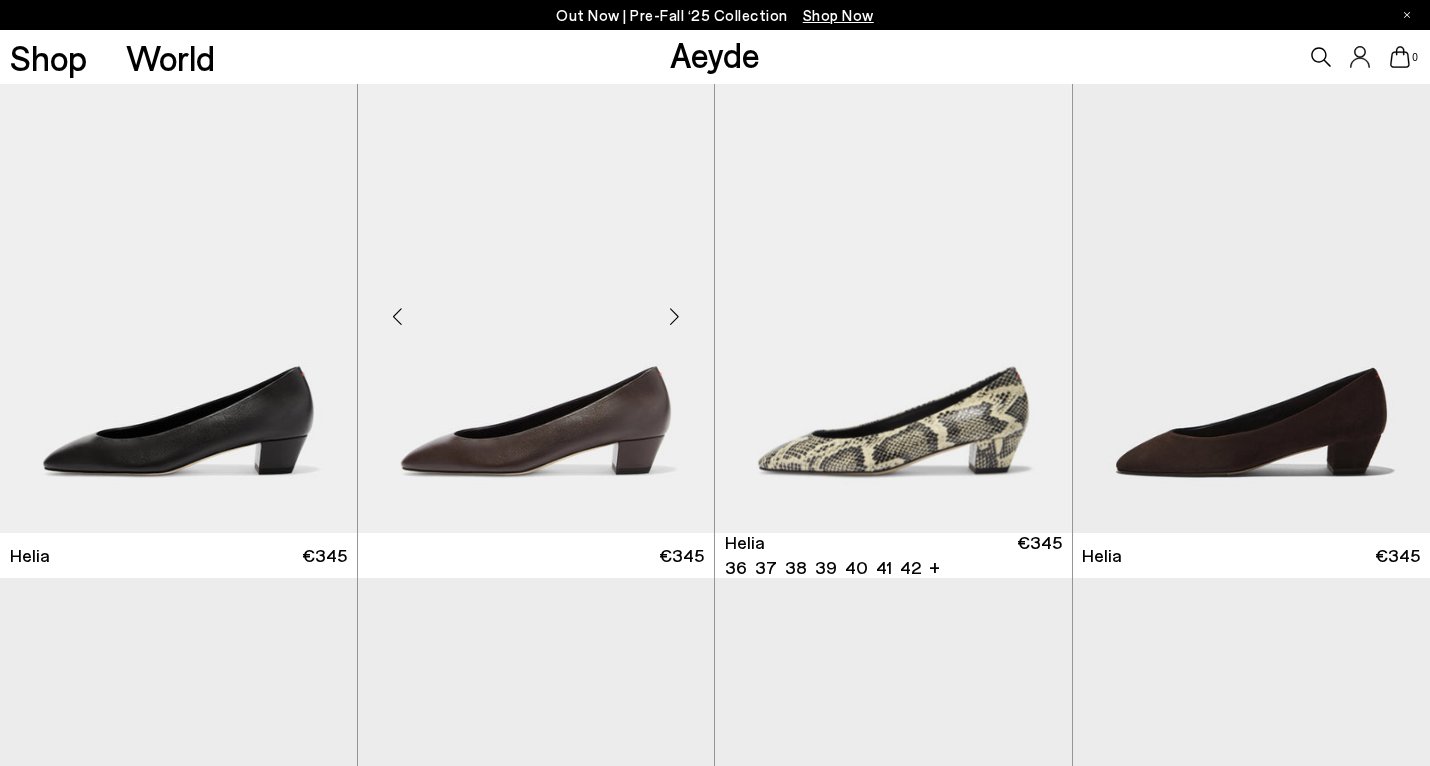 scroll, scrollTop: 0, scrollLeft: 0, axis: both 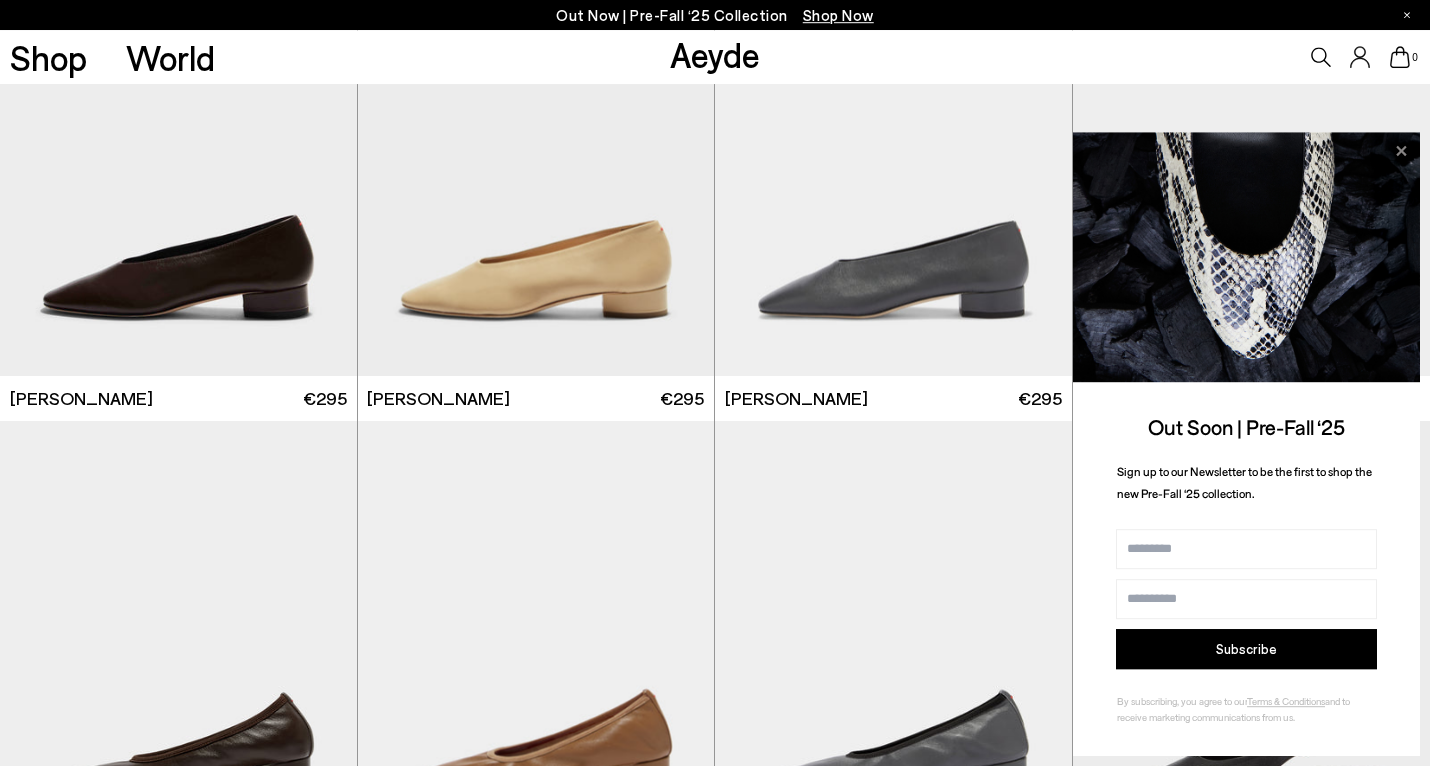 click 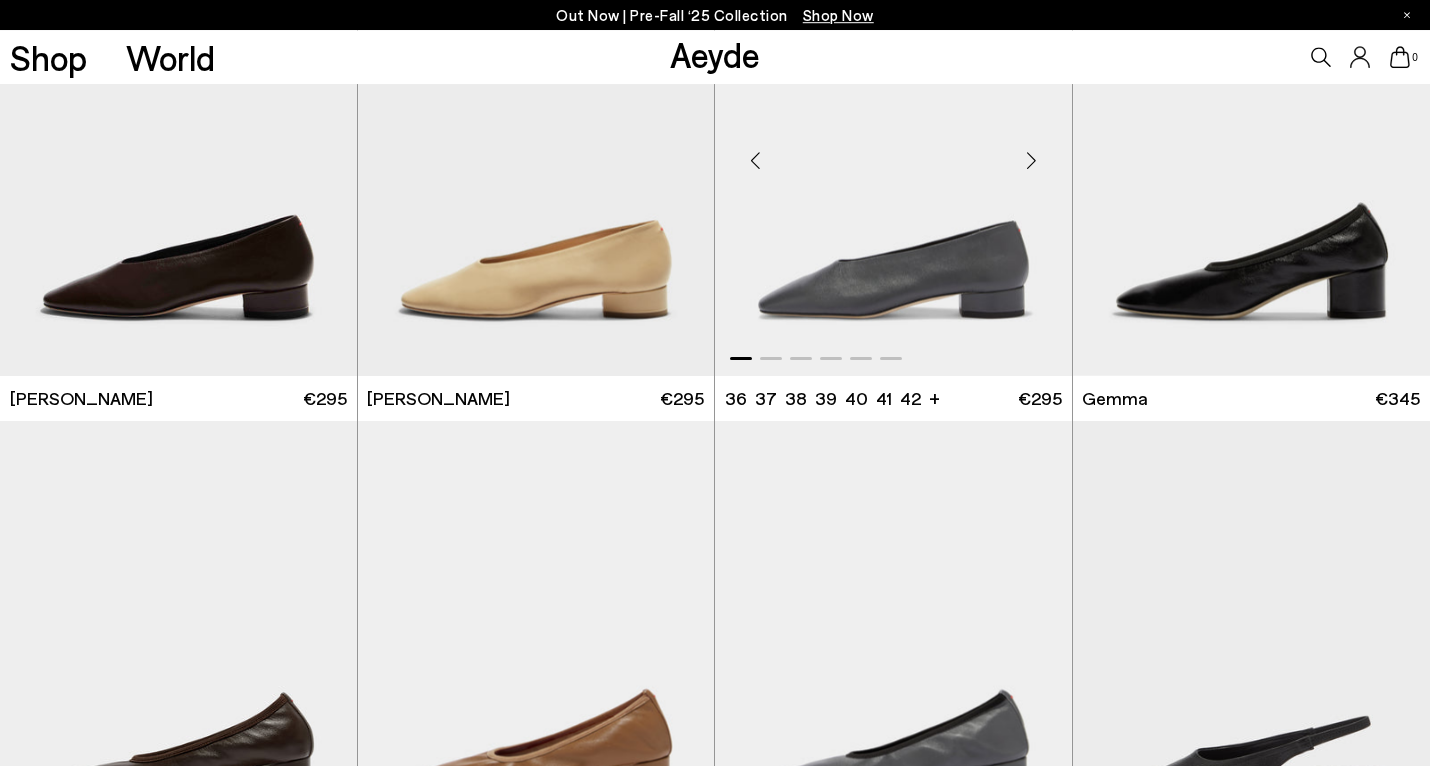 click at bounding box center (1032, 160) 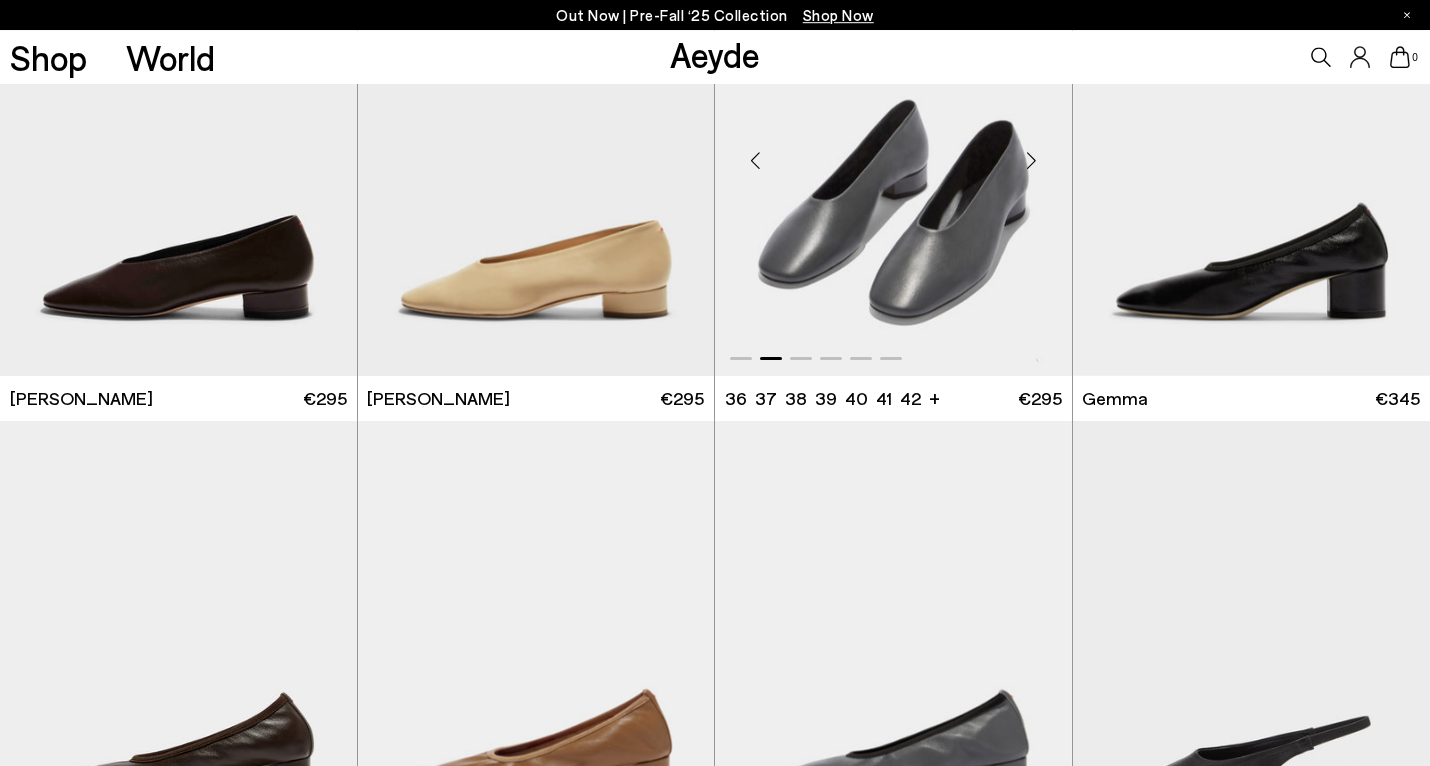 click at bounding box center (1032, 160) 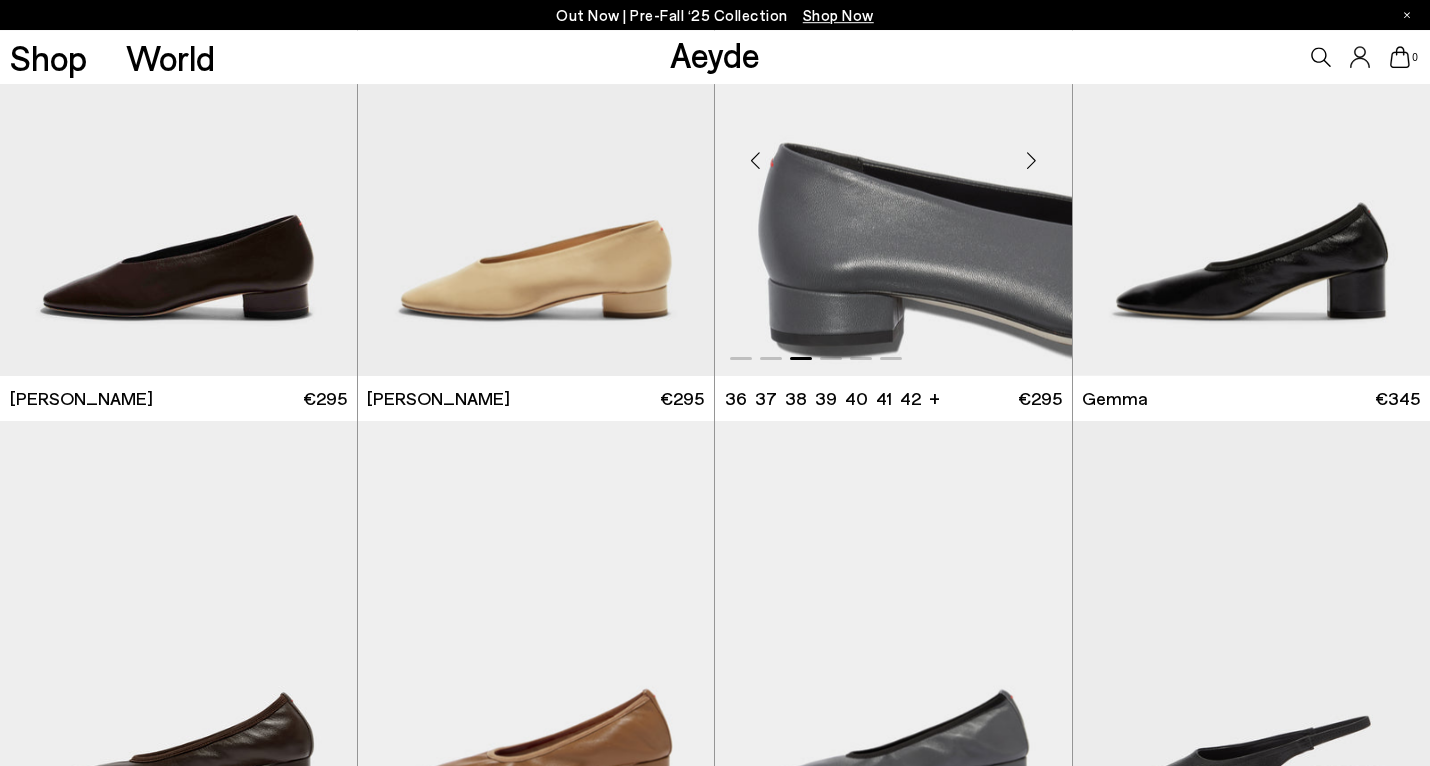 click at bounding box center (1032, 160) 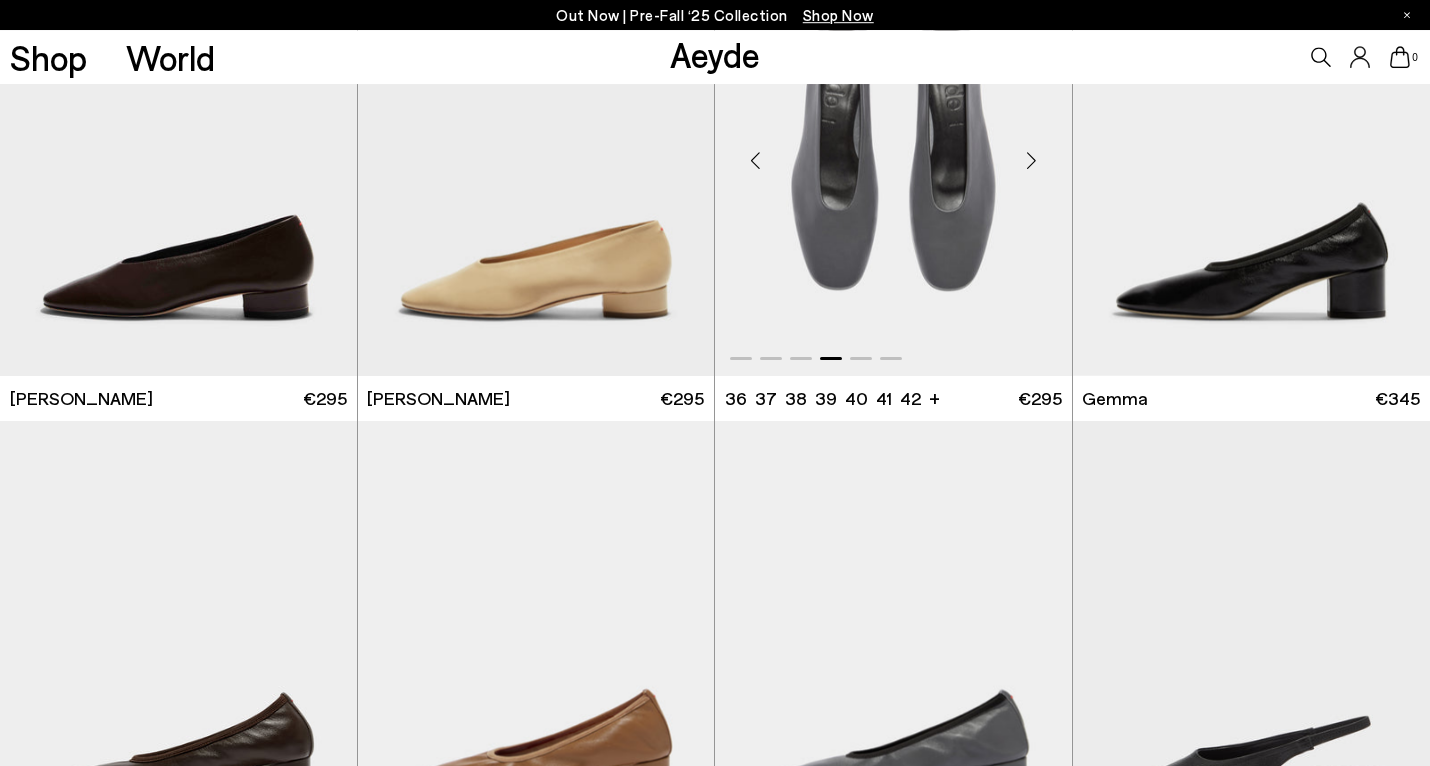 click at bounding box center [1032, 160] 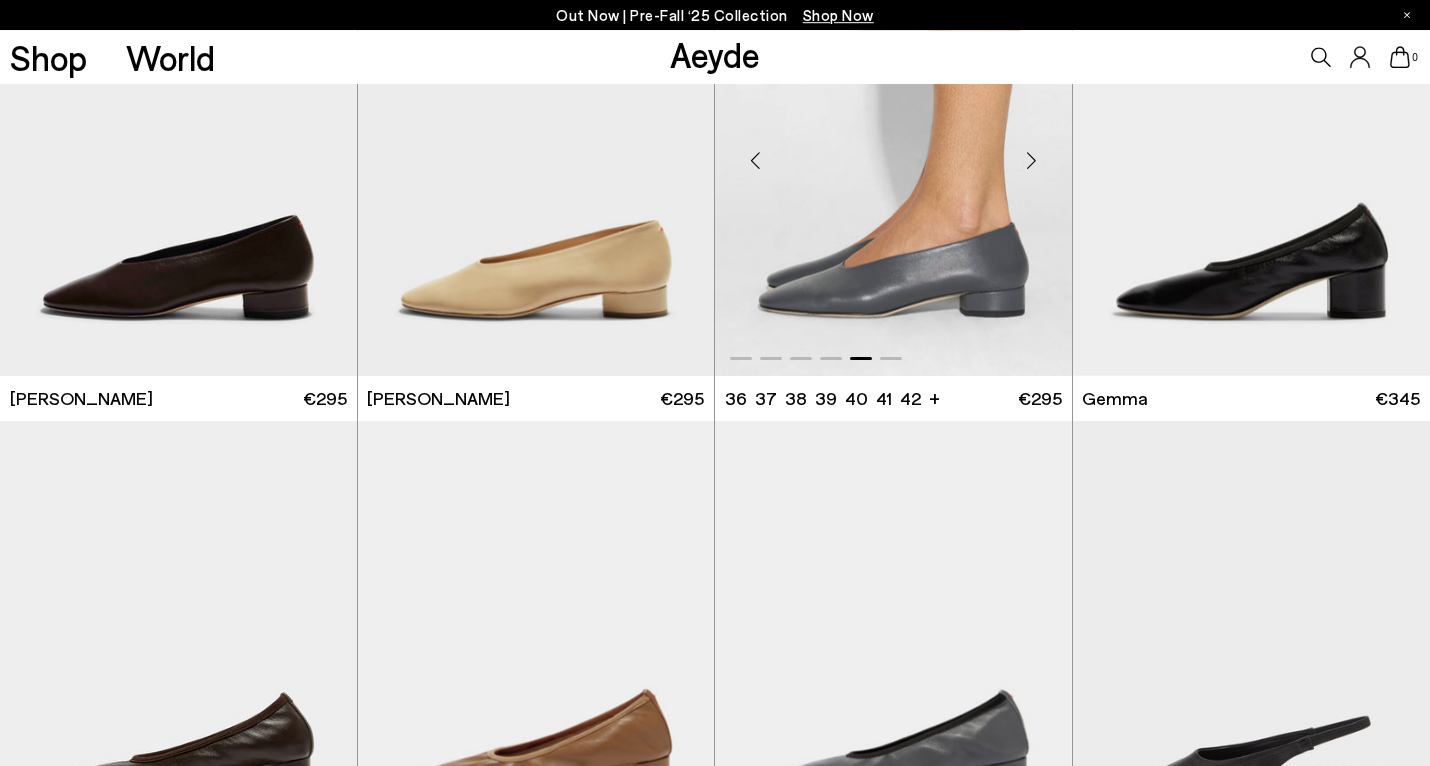 click at bounding box center [1032, 160] 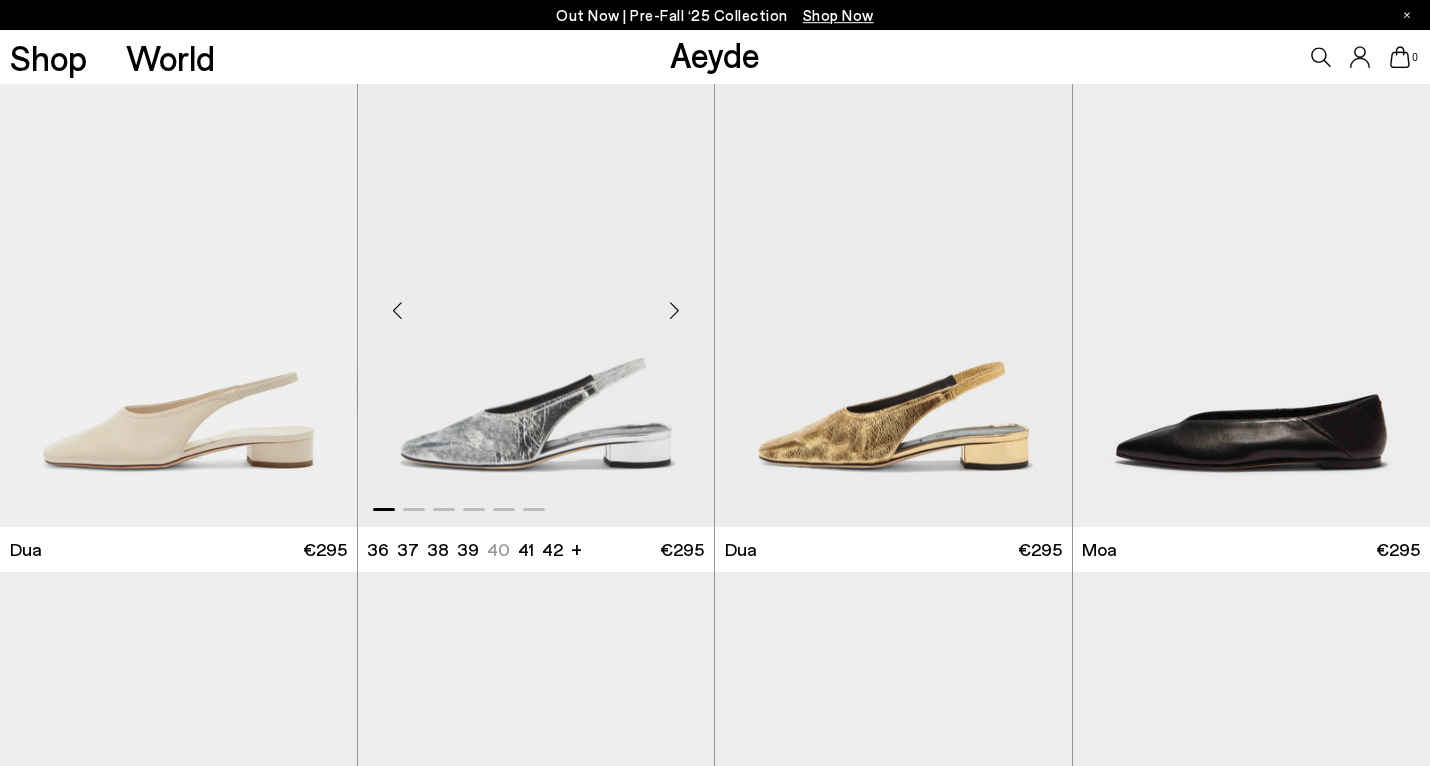 scroll, scrollTop: 15295, scrollLeft: 0, axis: vertical 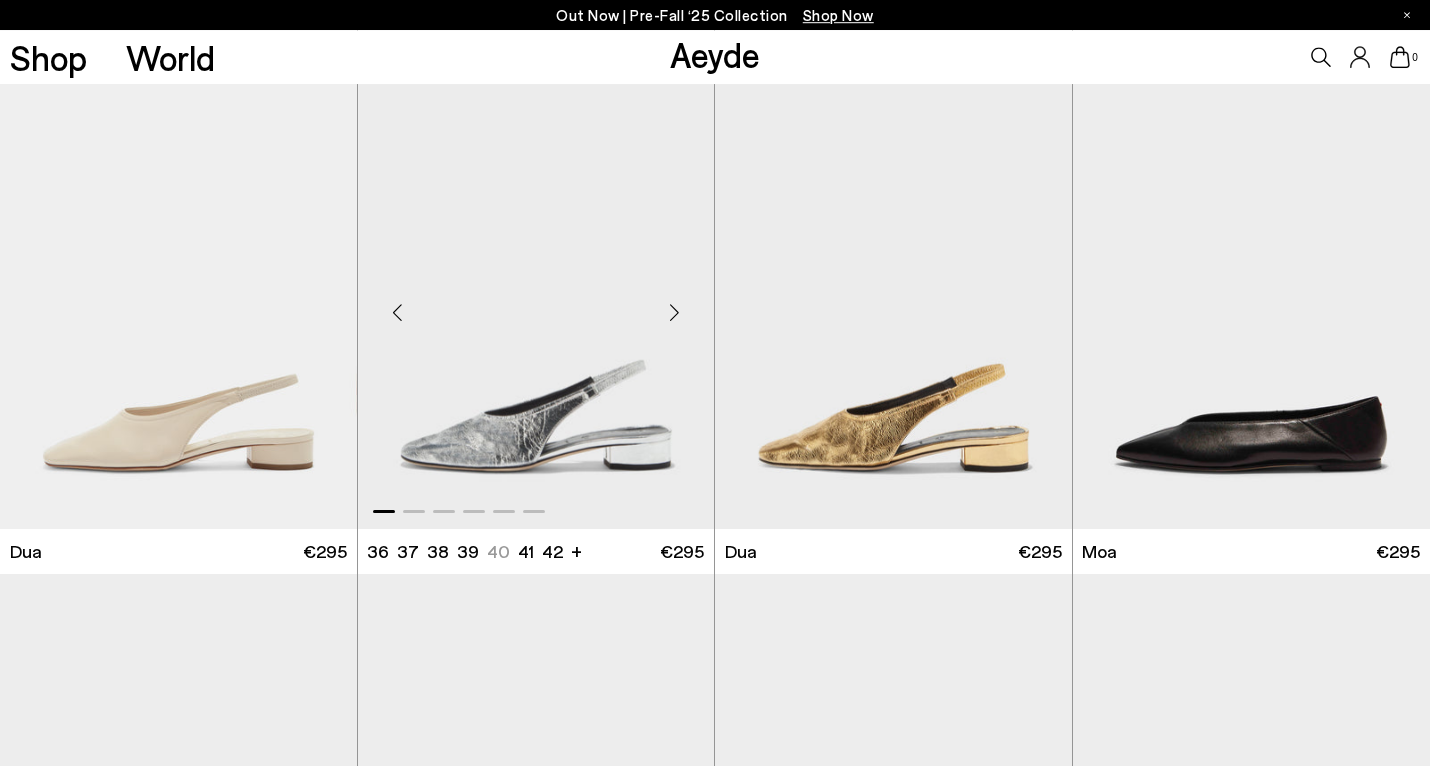 click at bounding box center [674, 313] 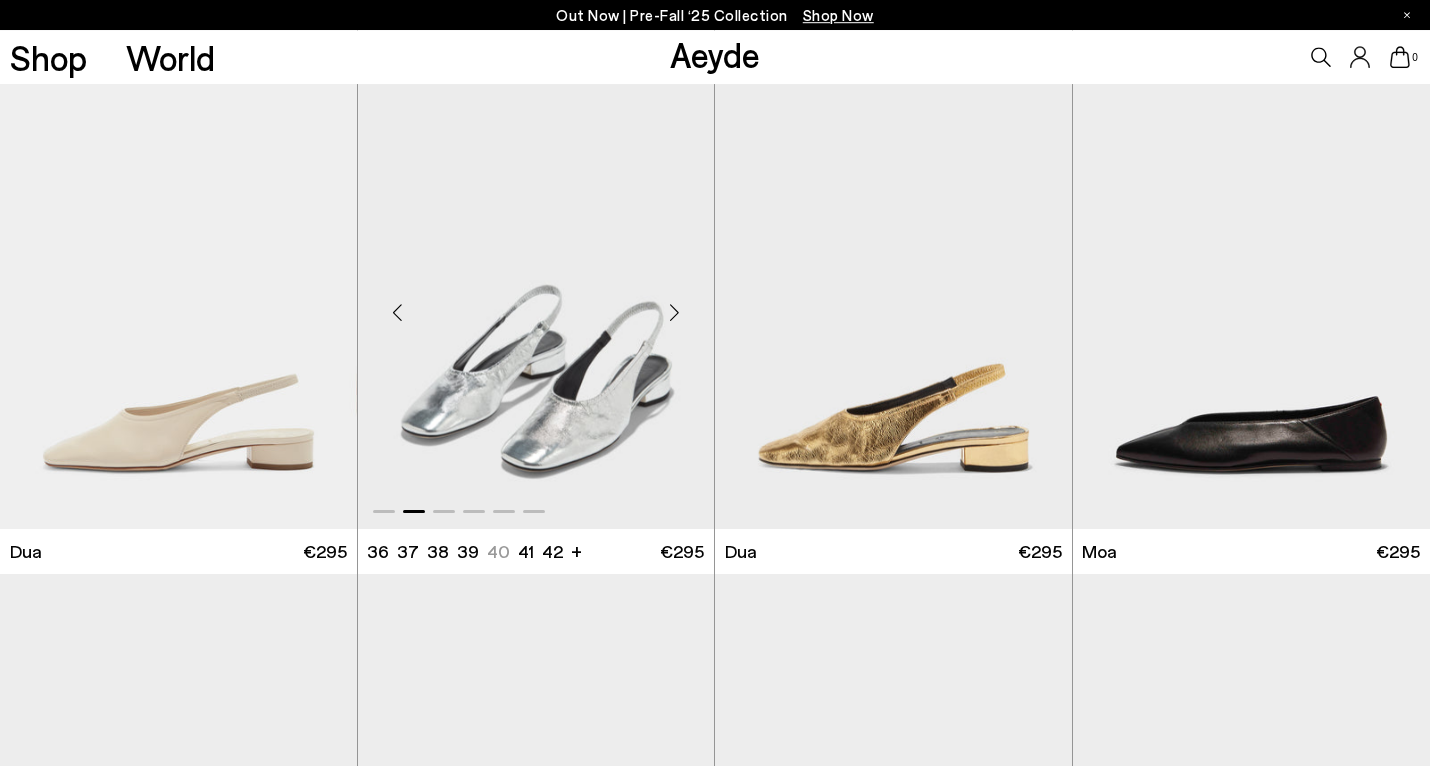click at bounding box center [674, 313] 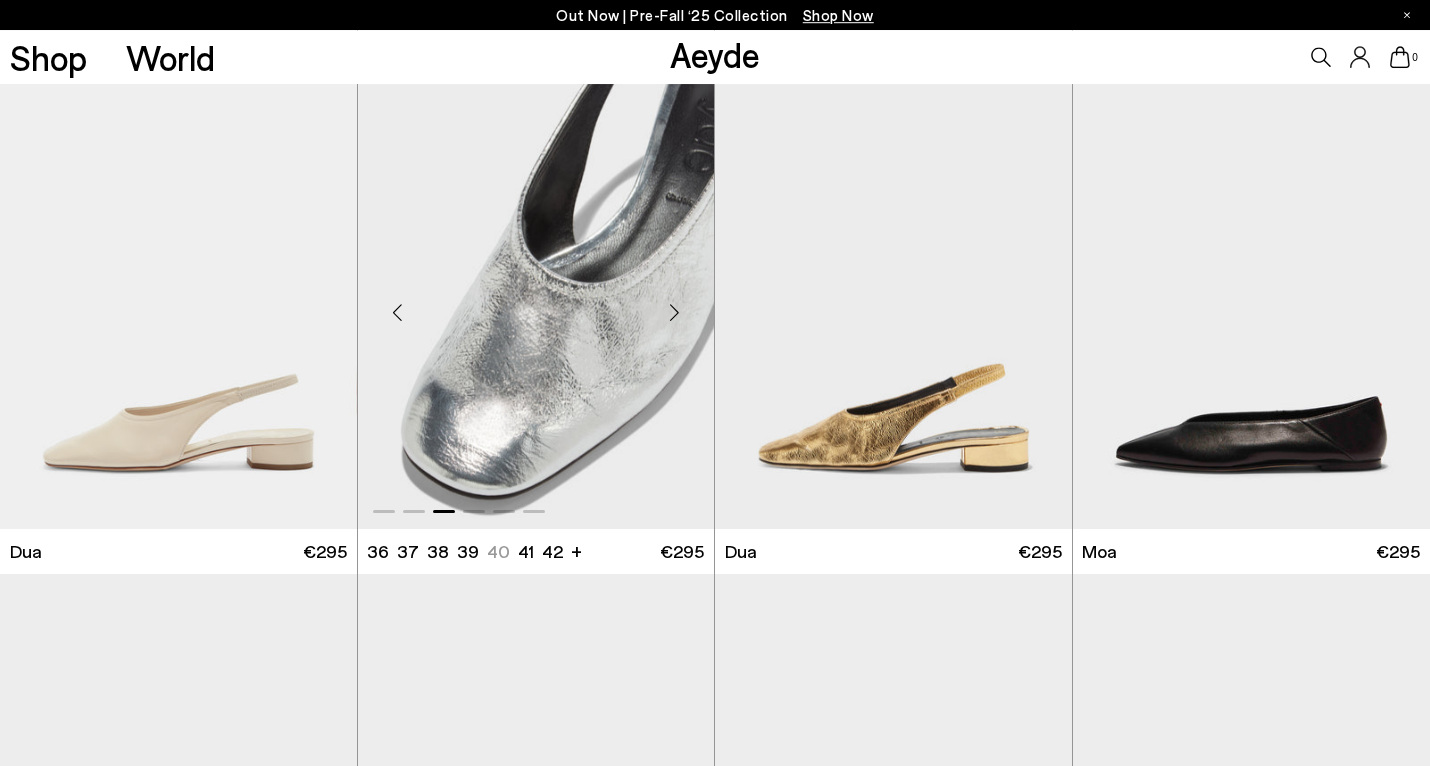 click at bounding box center [674, 313] 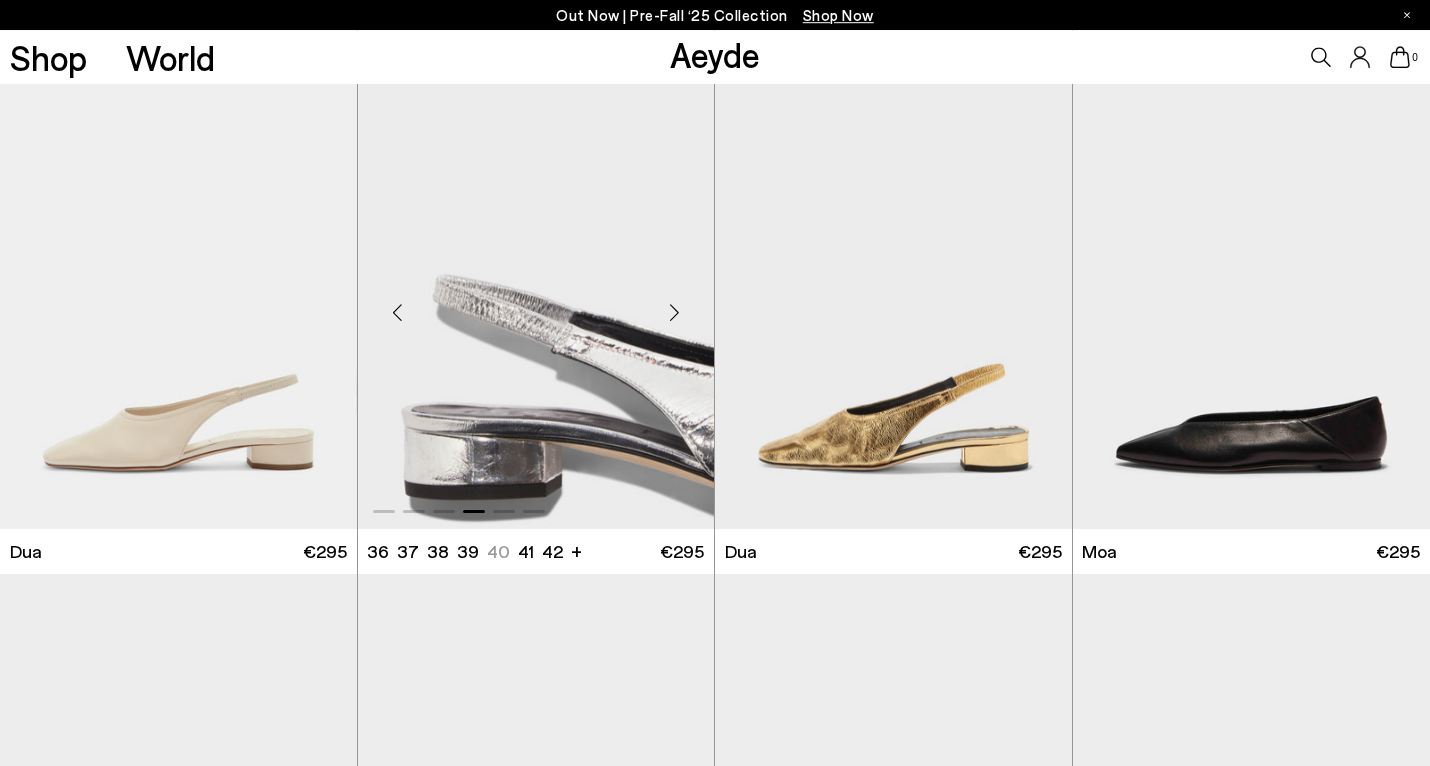click at bounding box center (674, 313) 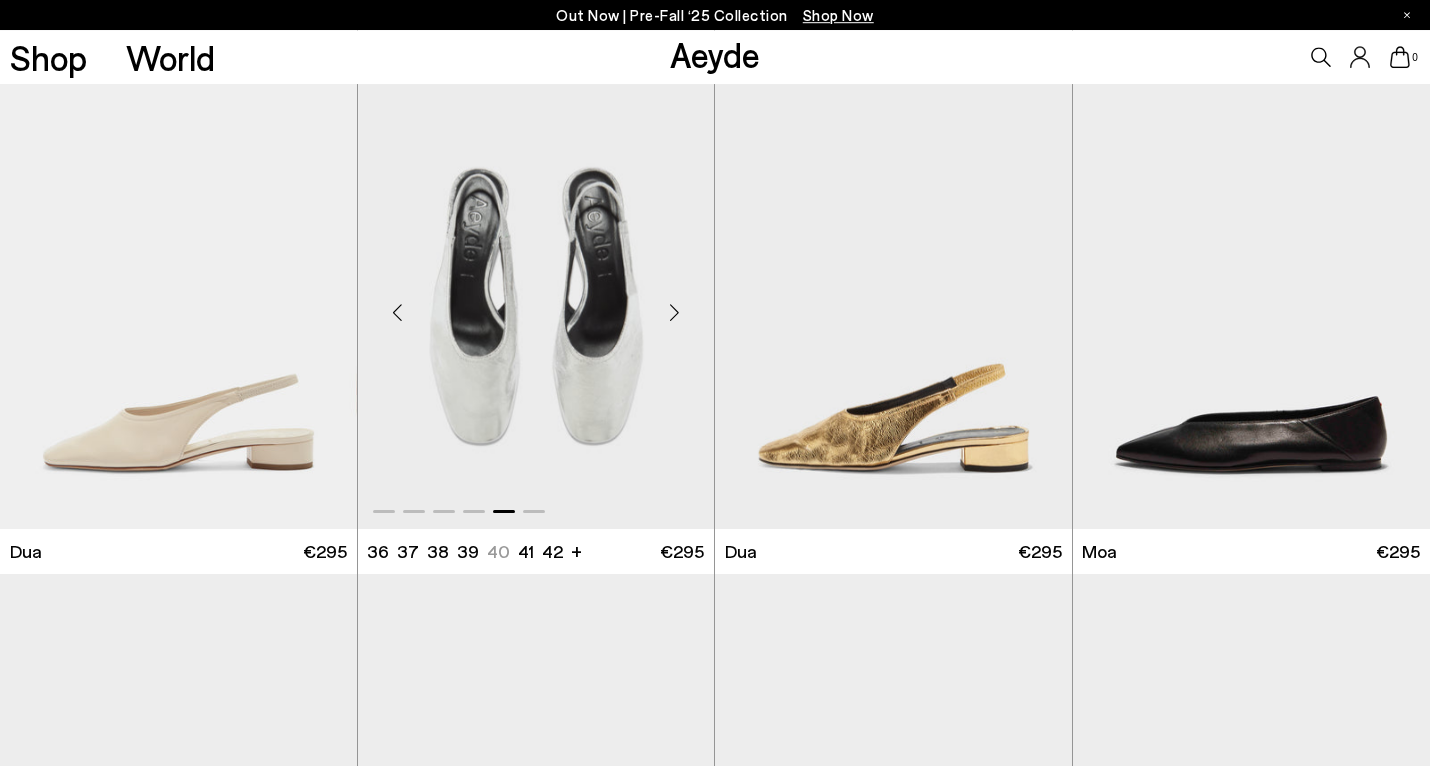 click at bounding box center [674, 313] 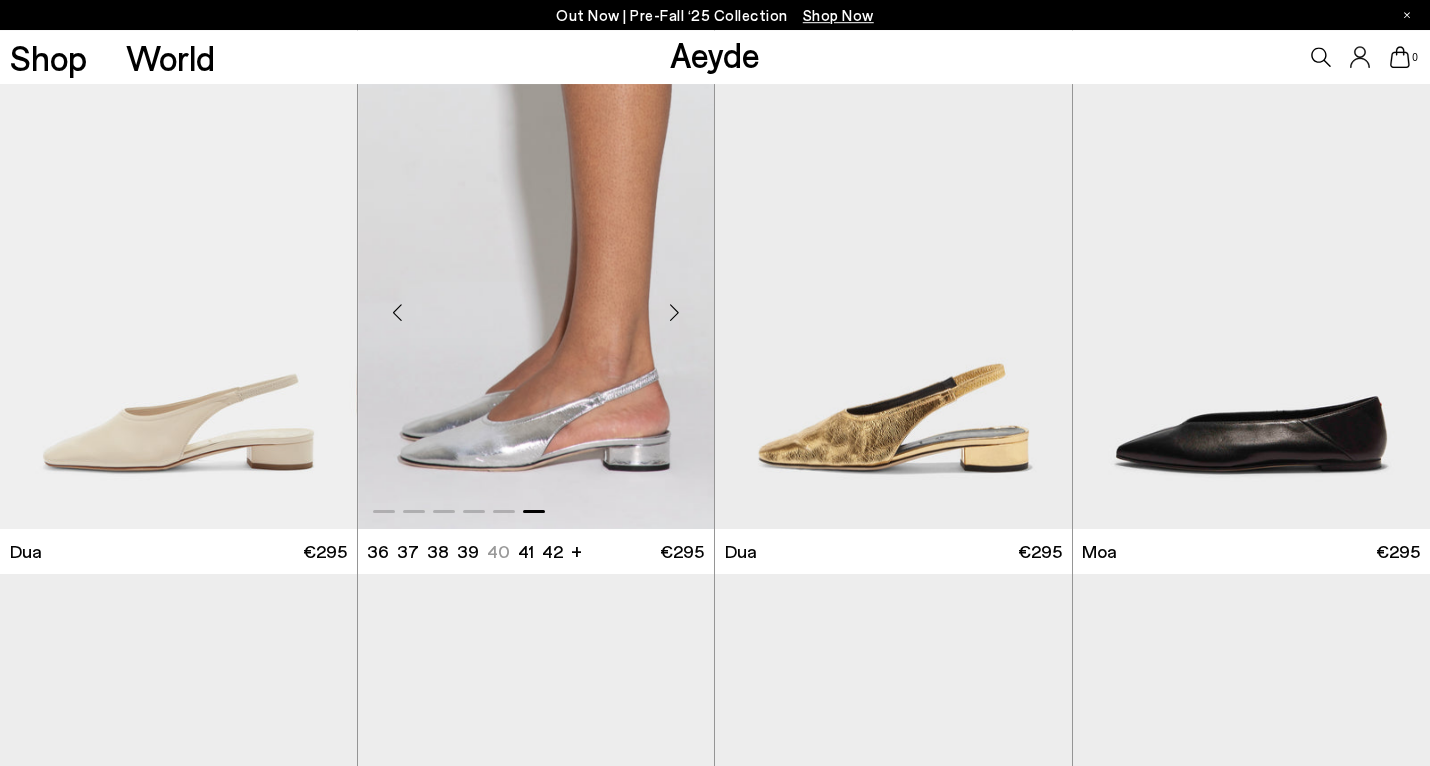 click at bounding box center (674, 313) 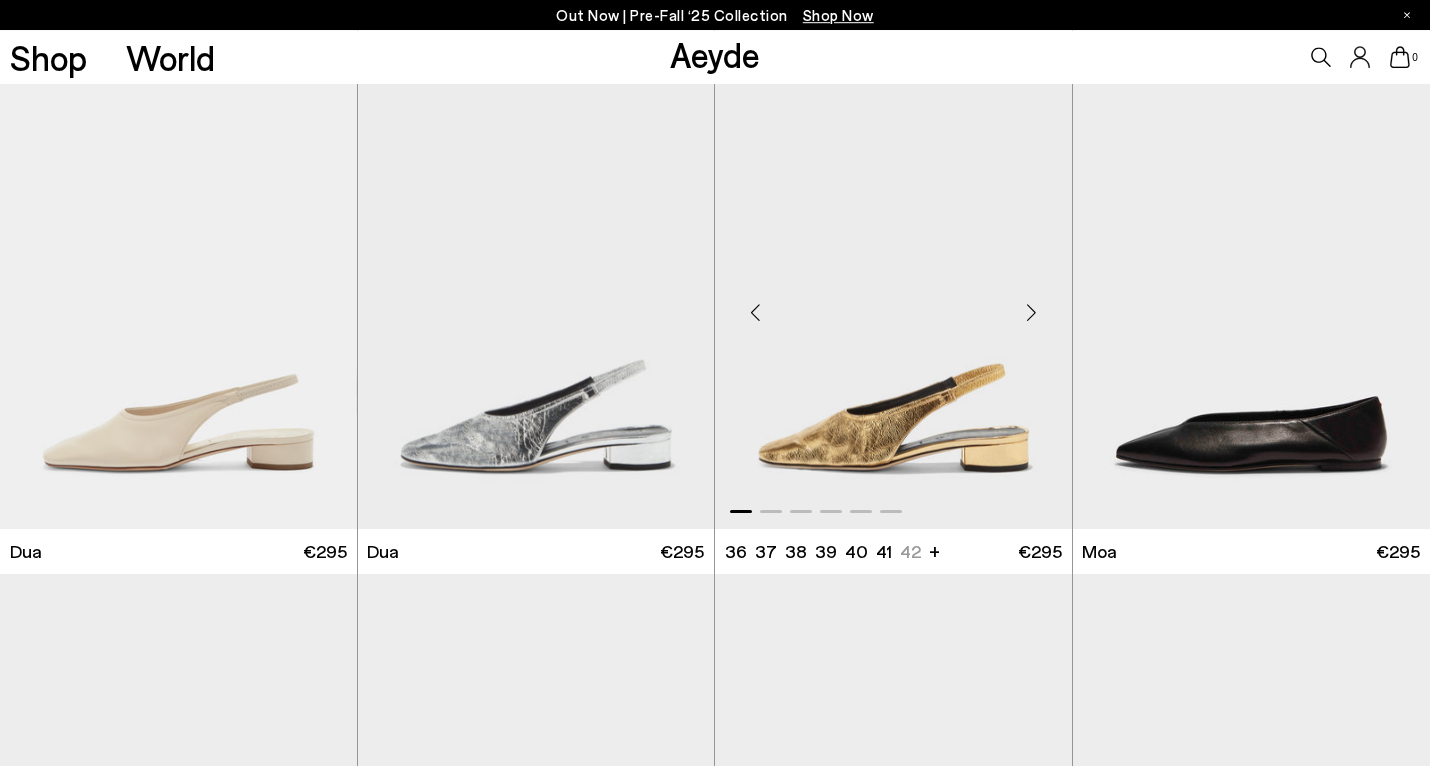 click at bounding box center (1032, 313) 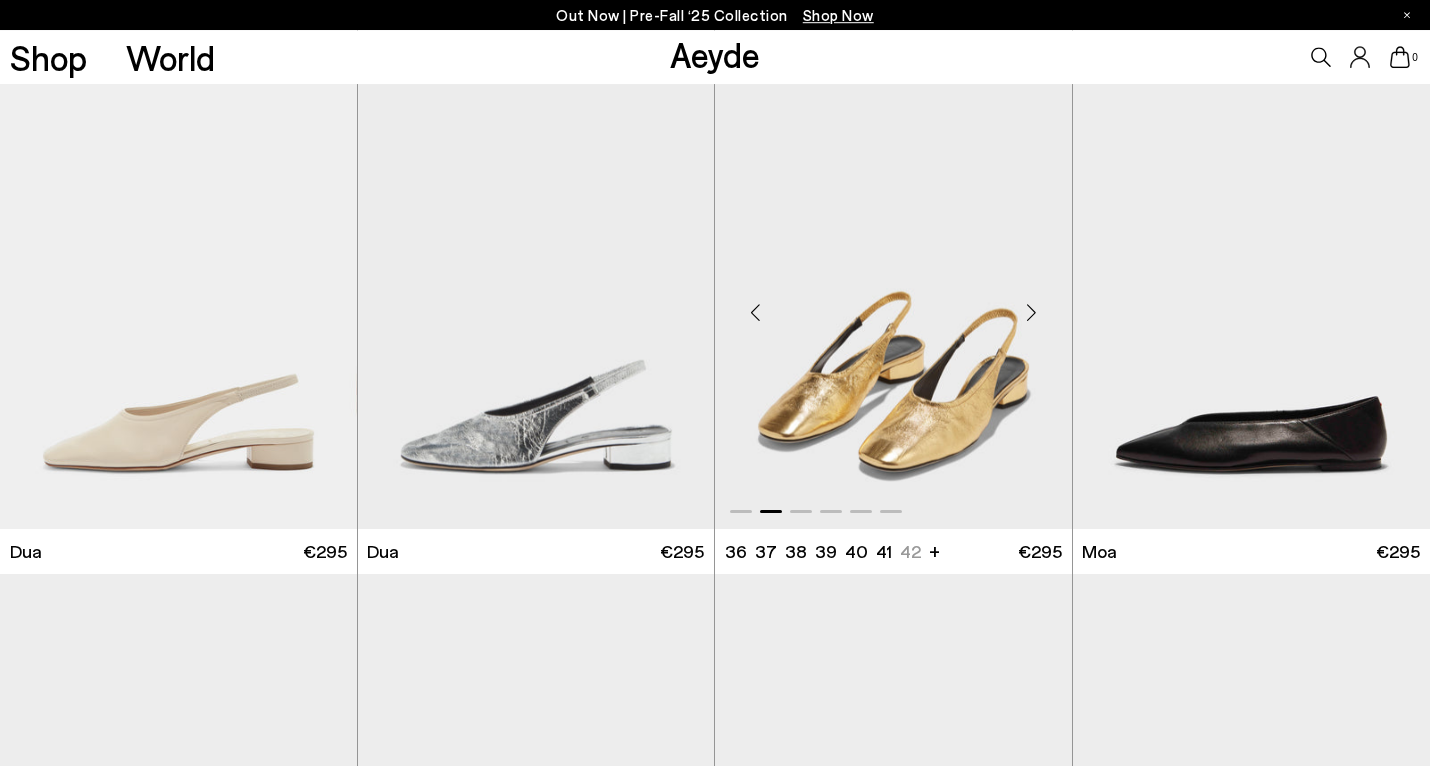 click at bounding box center [1032, 313] 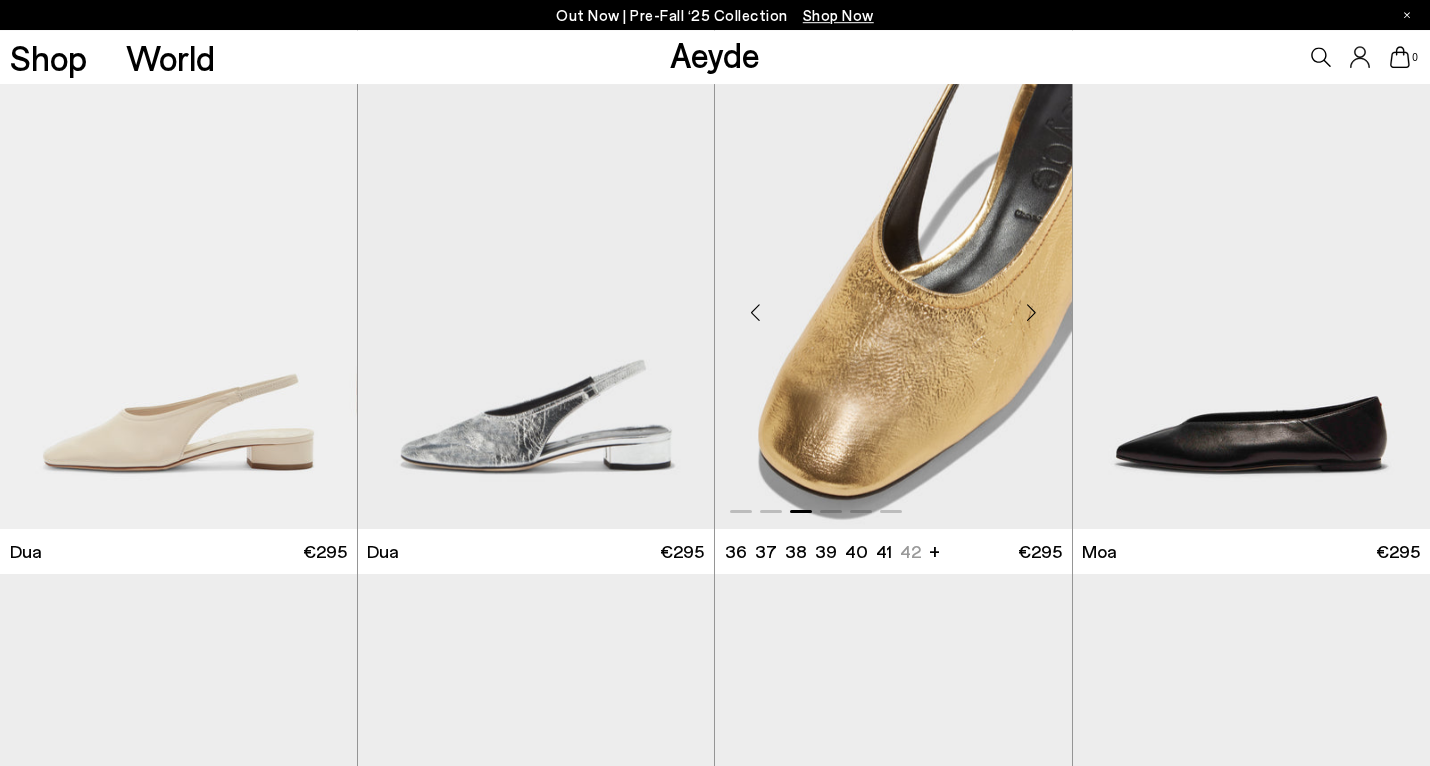 click at bounding box center [1032, 313] 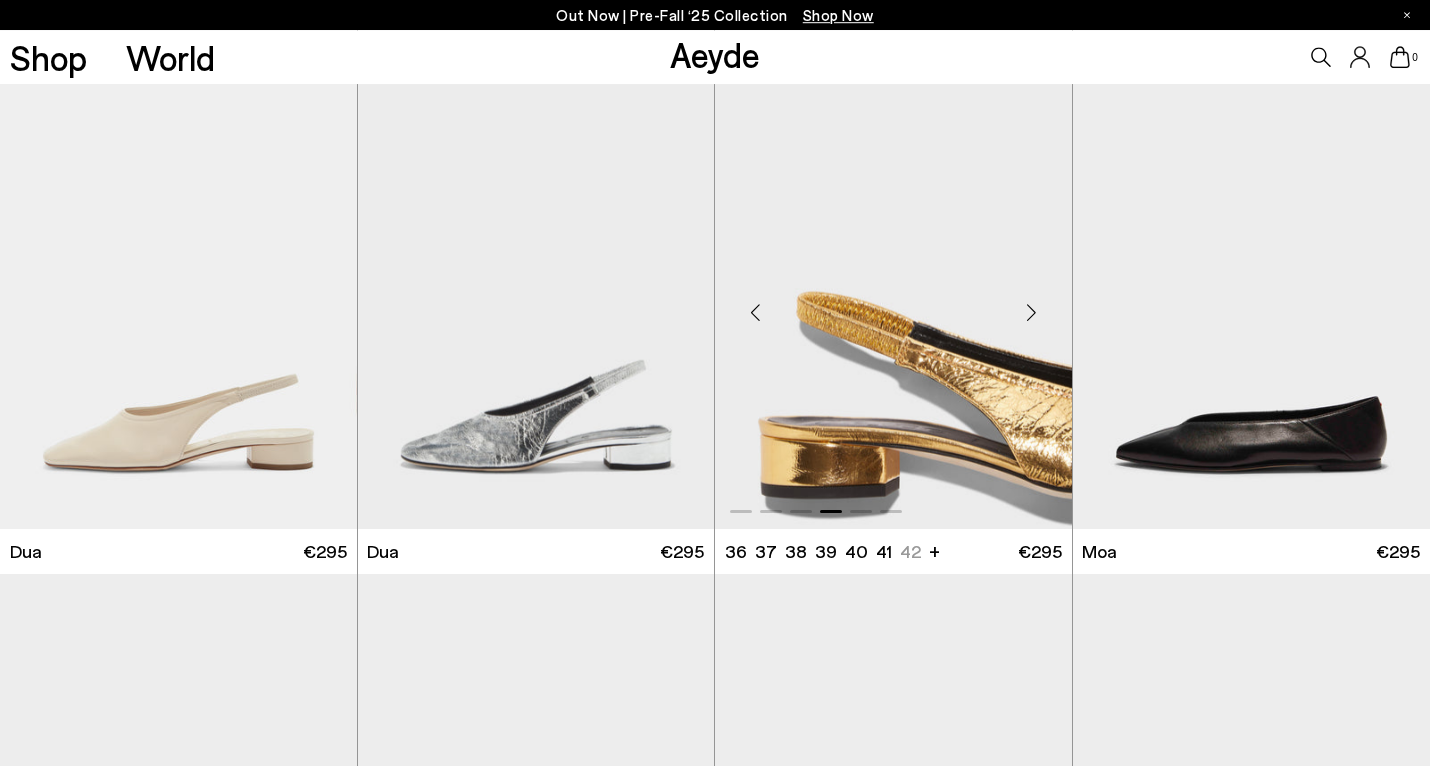 click at bounding box center [1032, 313] 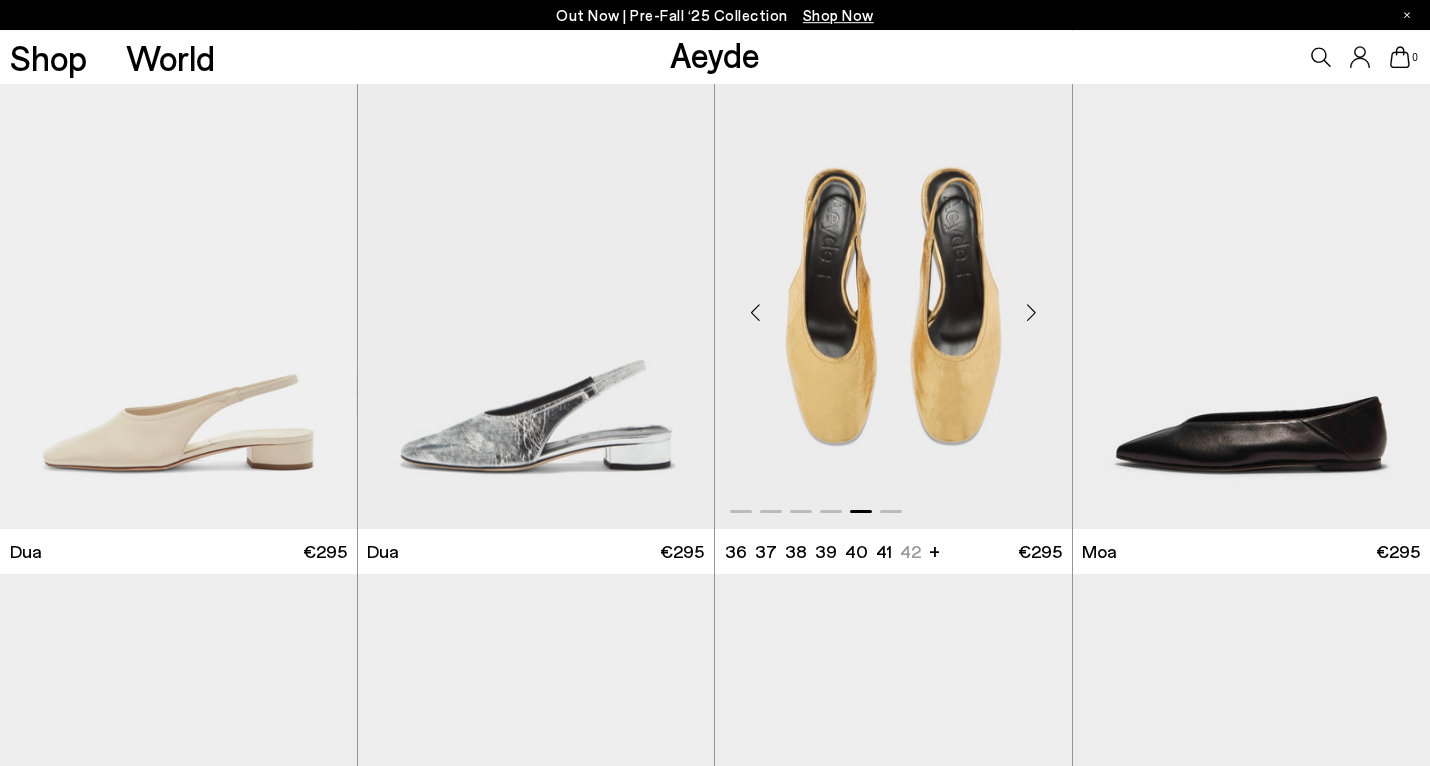 click at bounding box center (1032, 313) 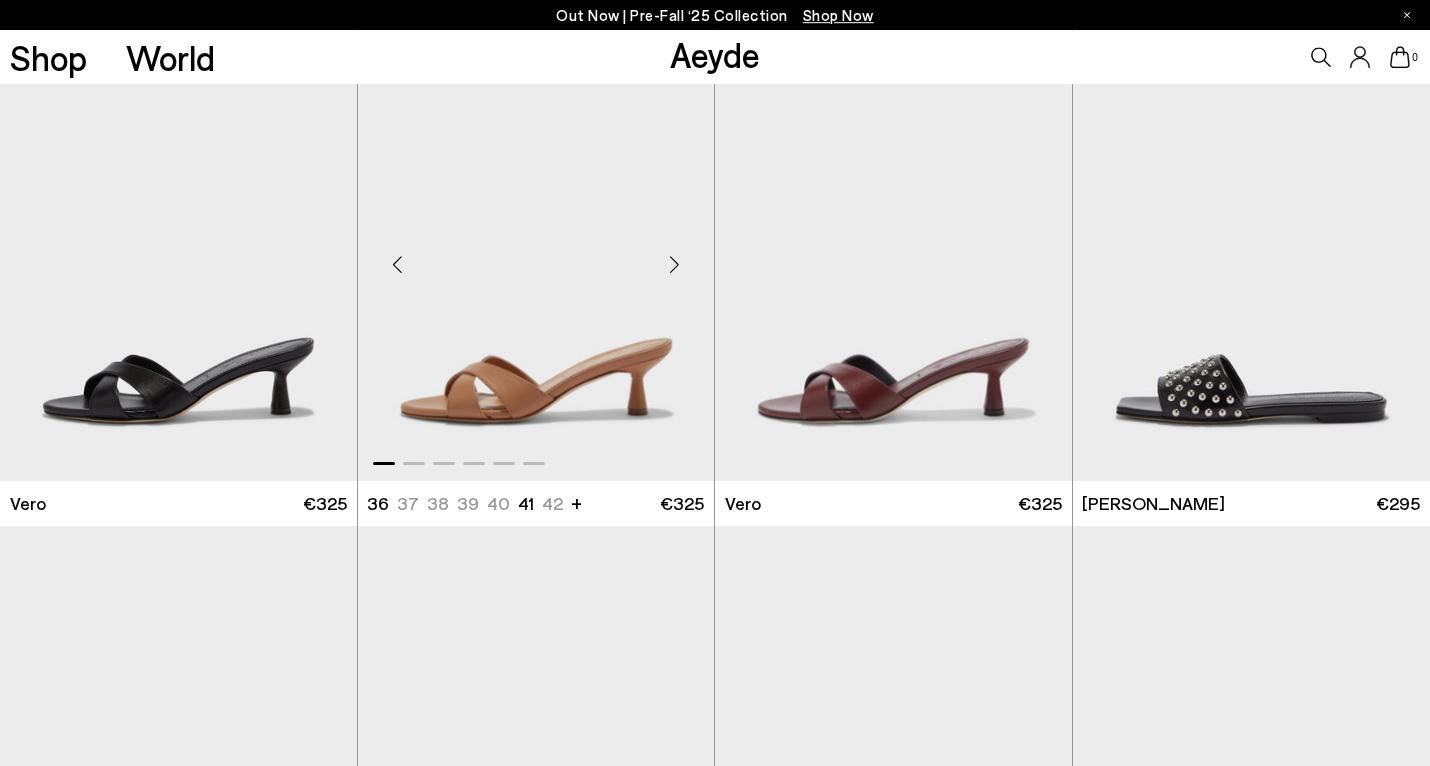 scroll, scrollTop: 18780, scrollLeft: 0, axis: vertical 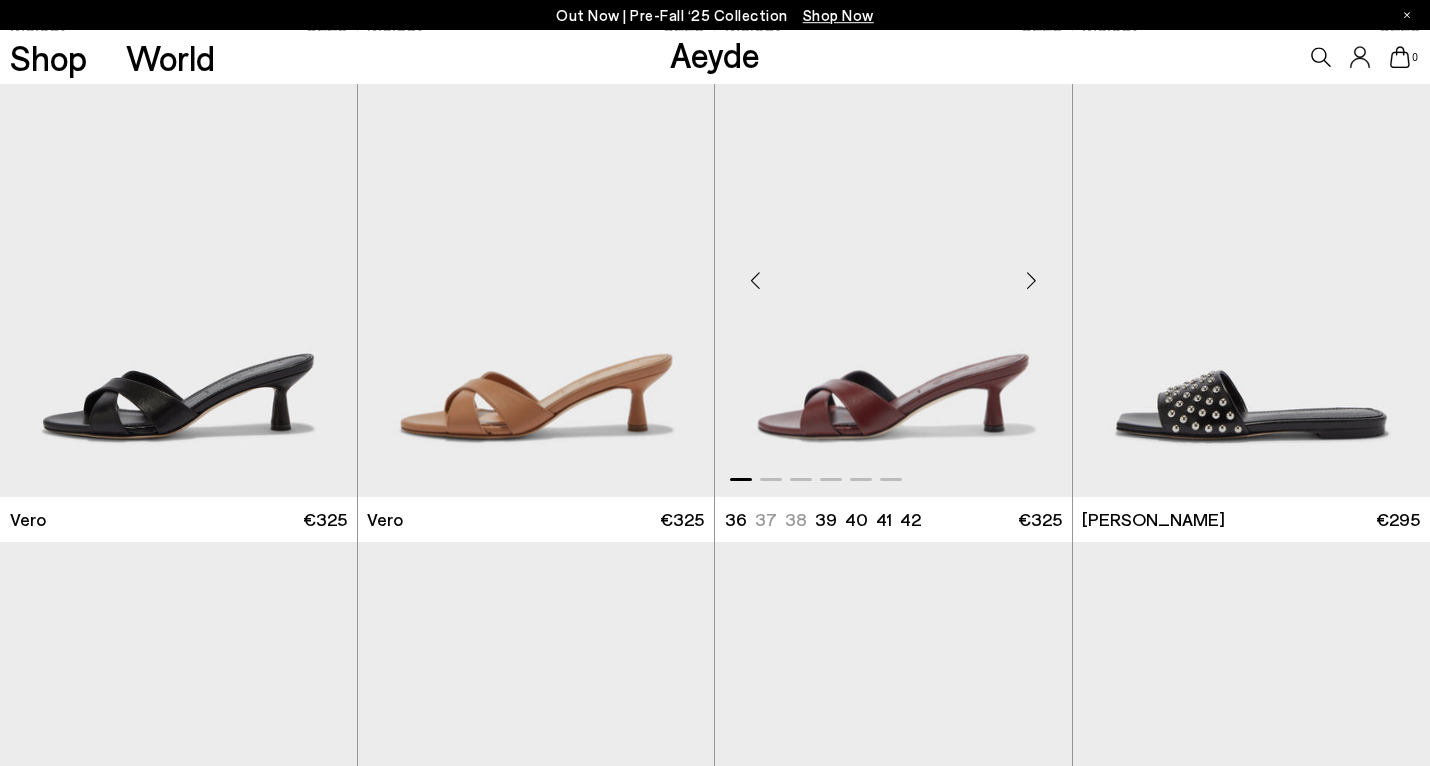 click at bounding box center (1032, 281) 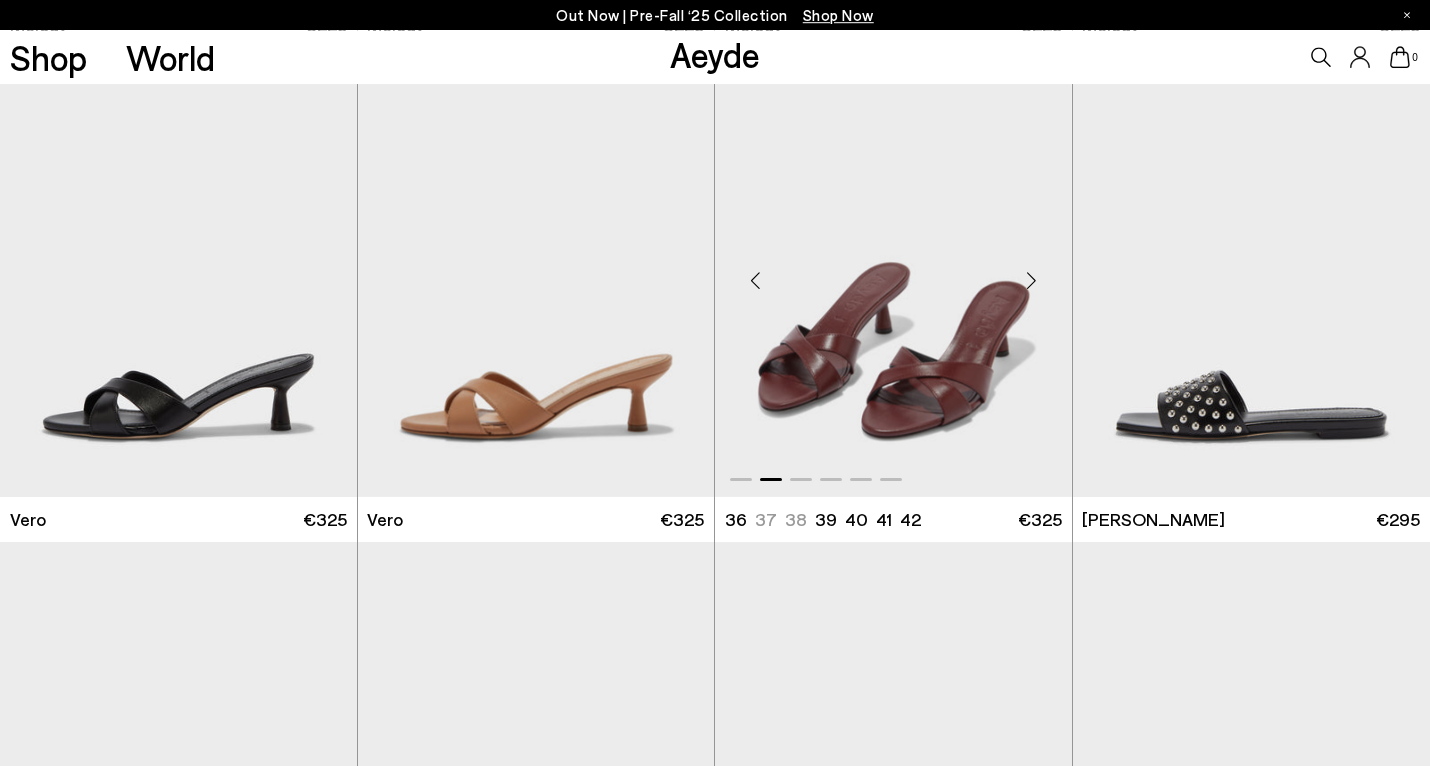 click at bounding box center (1032, 281) 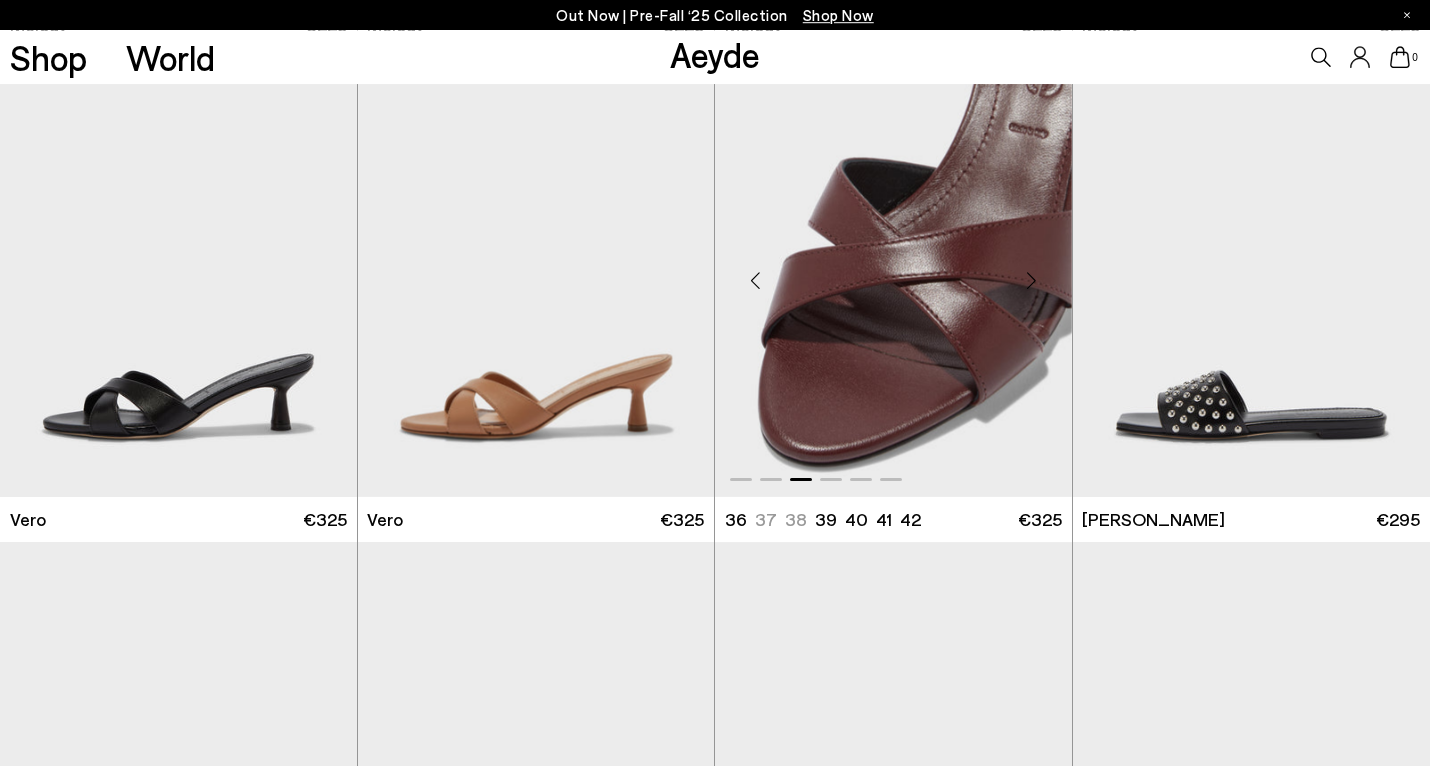 click at bounding box center [1032, 281] 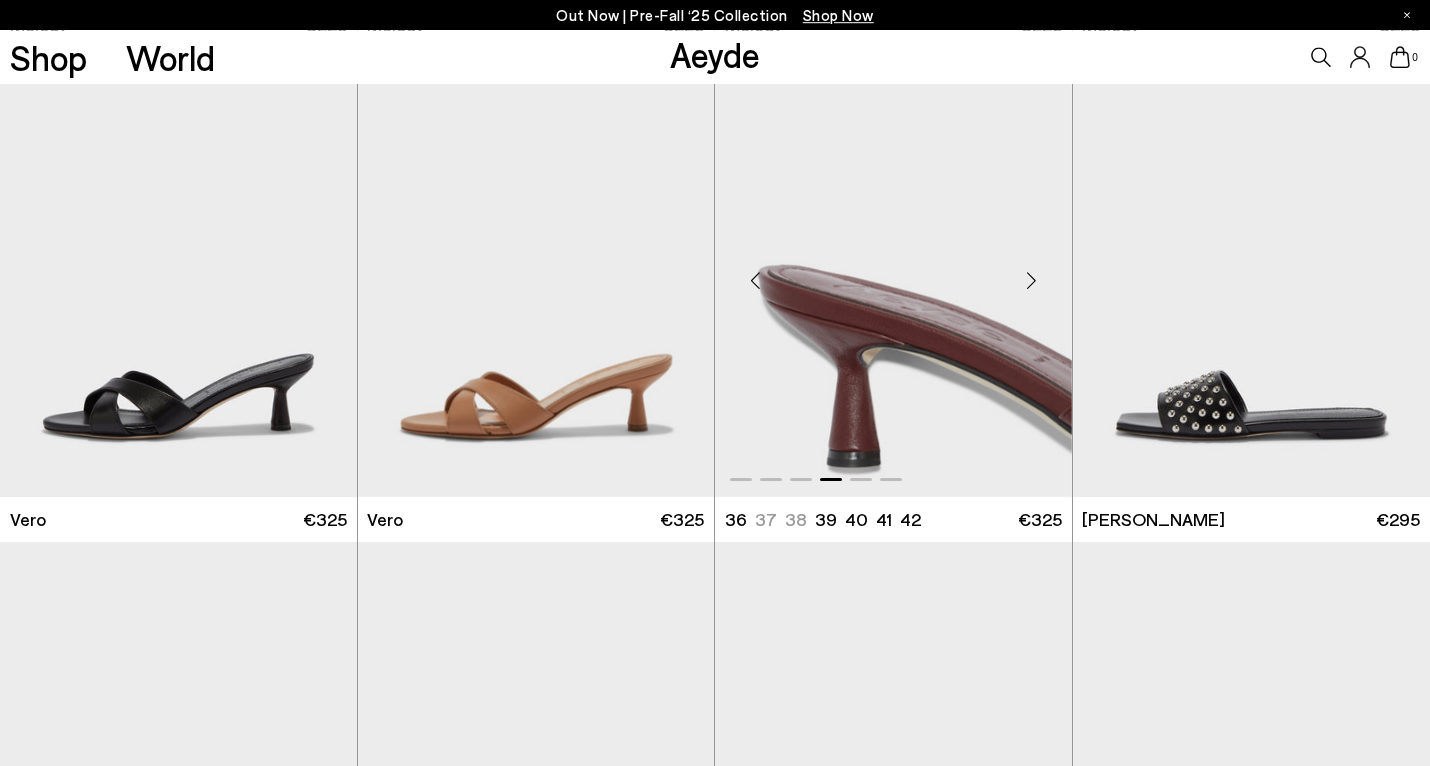 click at bounding box center [1032, 281] 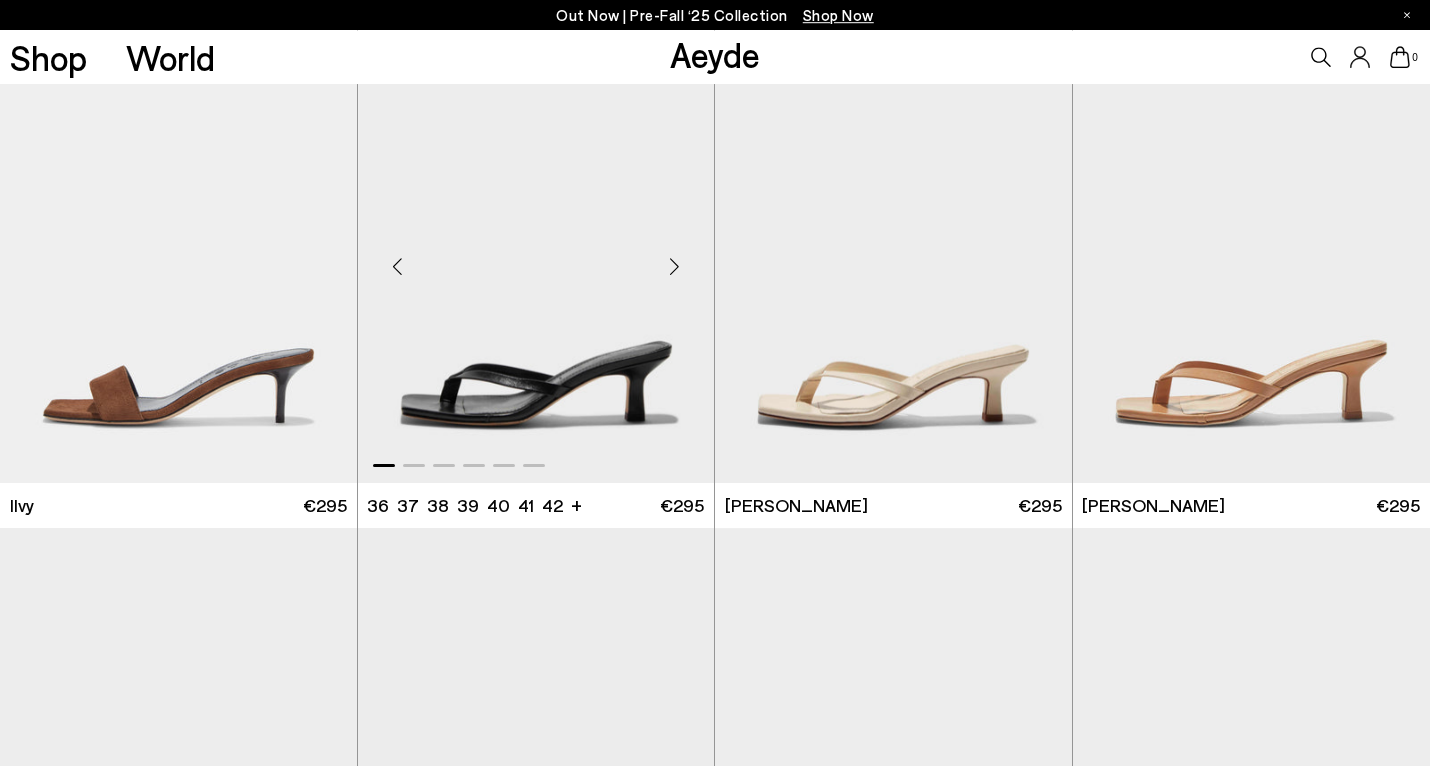 scroll, scrollTop: 21251, scrollLeft: 0, axis: vertical 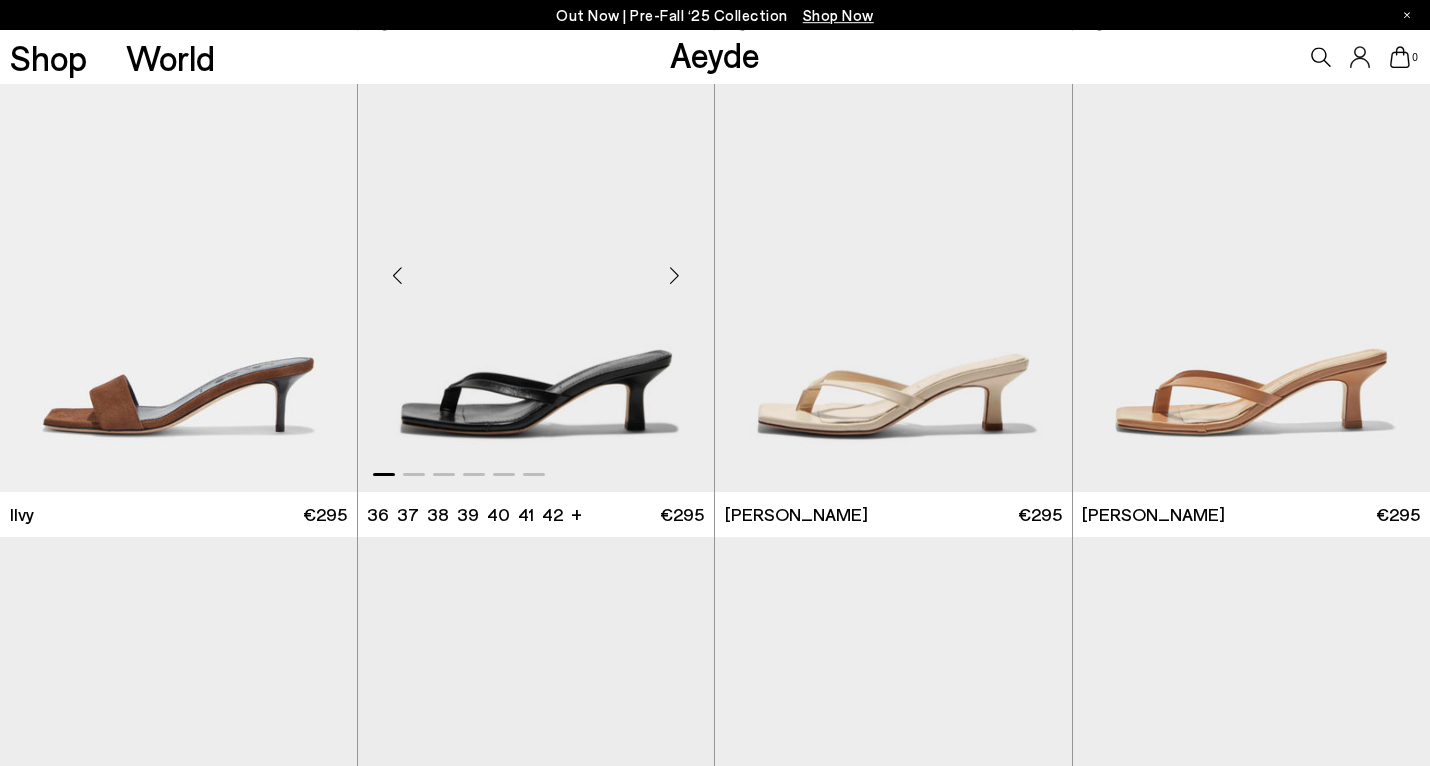 click at bounding box center (674, 276) 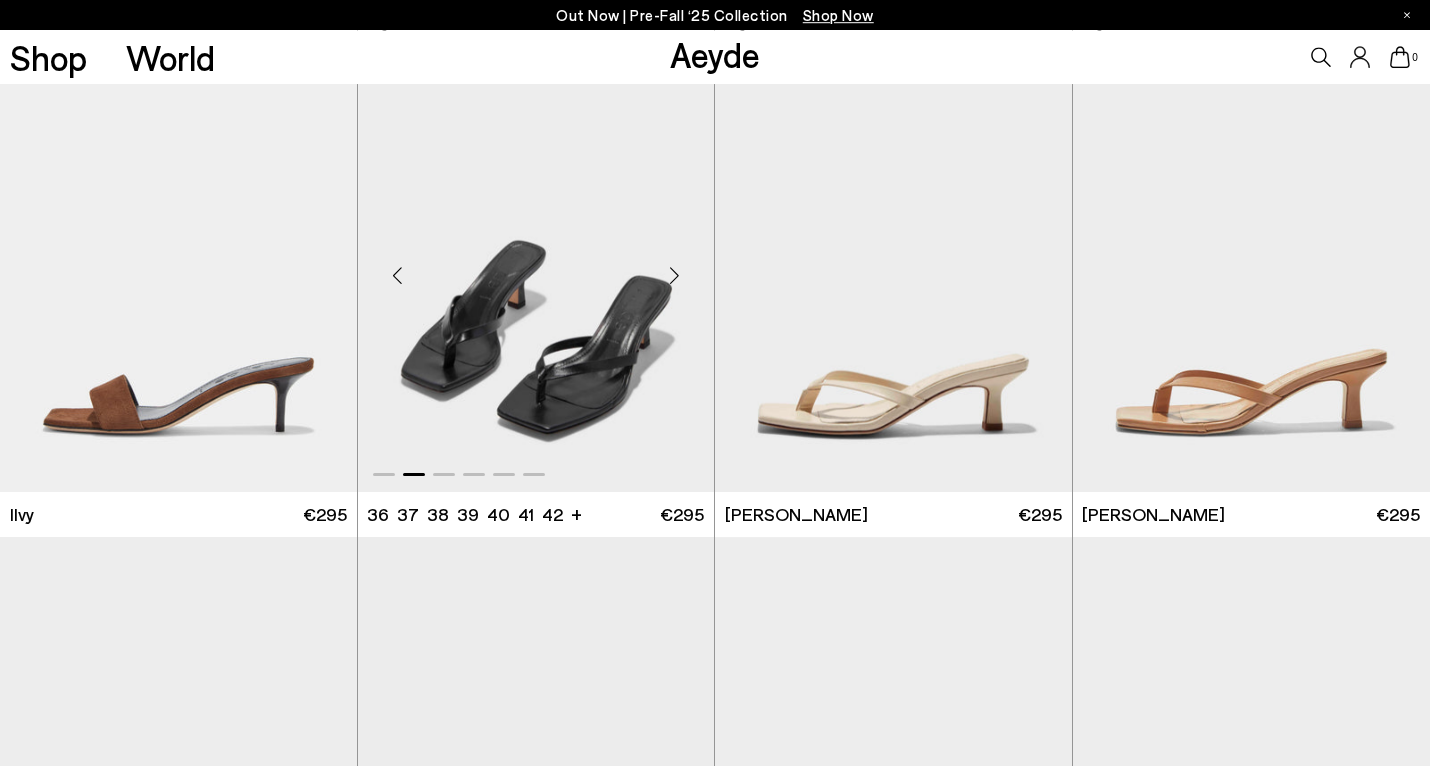 click at bounding box center [674, 276] 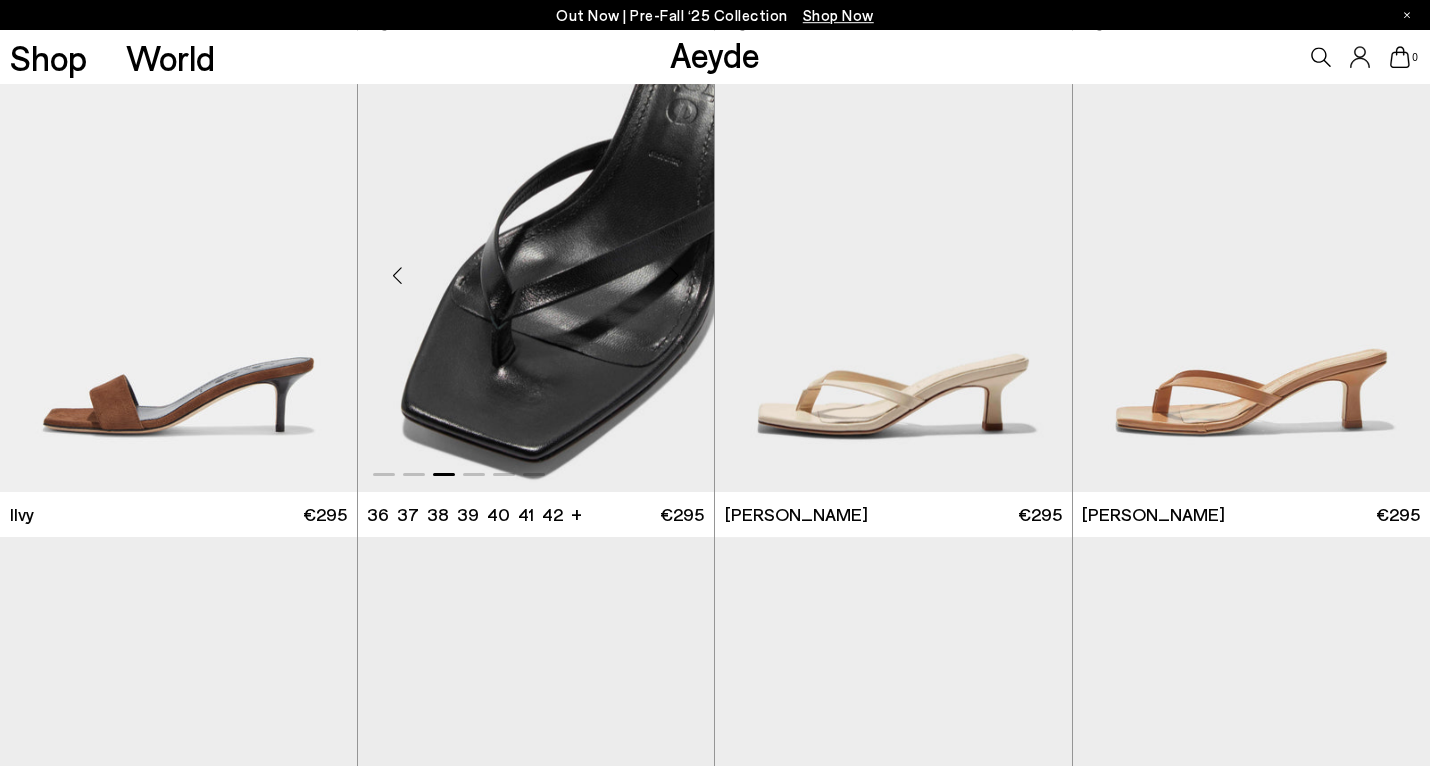 click at bounding box center [674, 276] 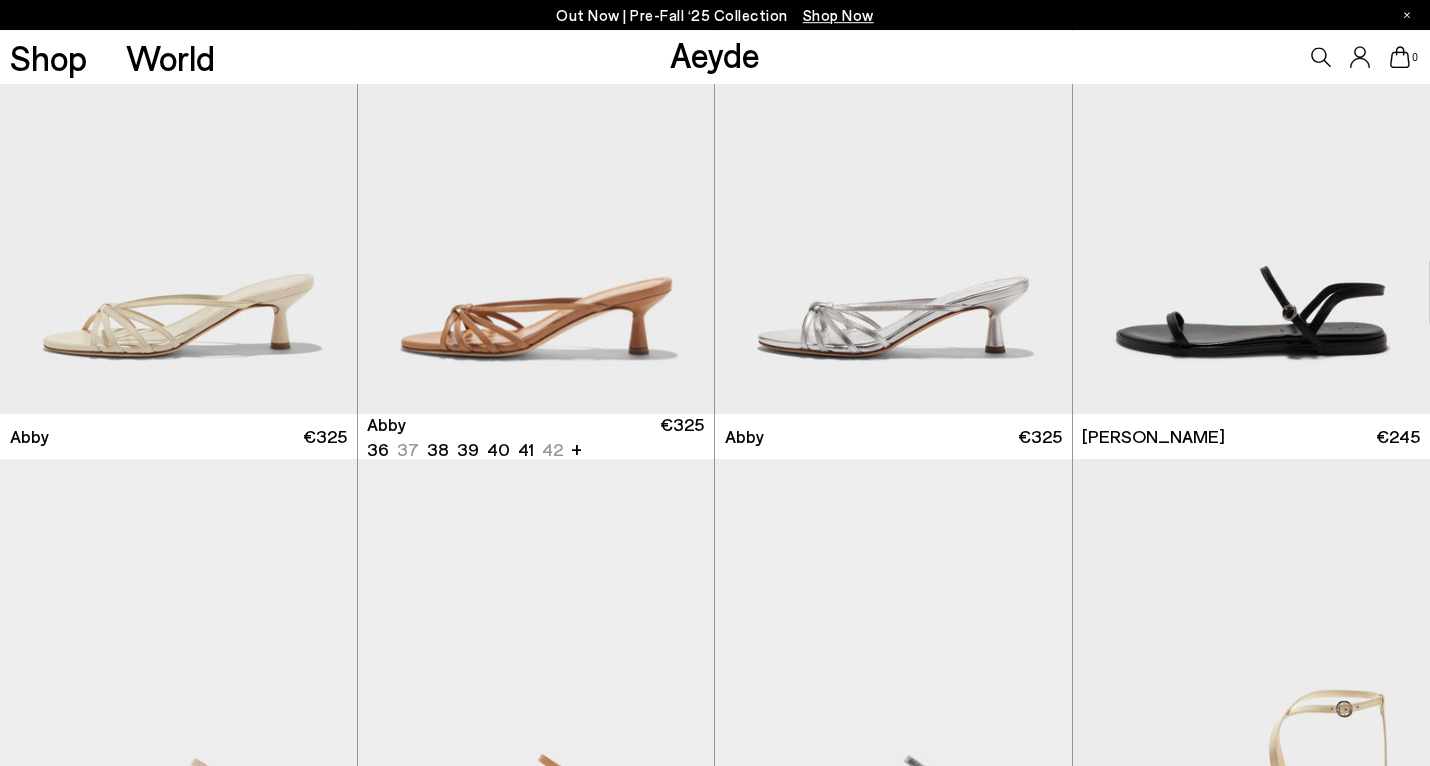 scroll, scrollTop: 23794, scrollLeft: 0, axis: vertical 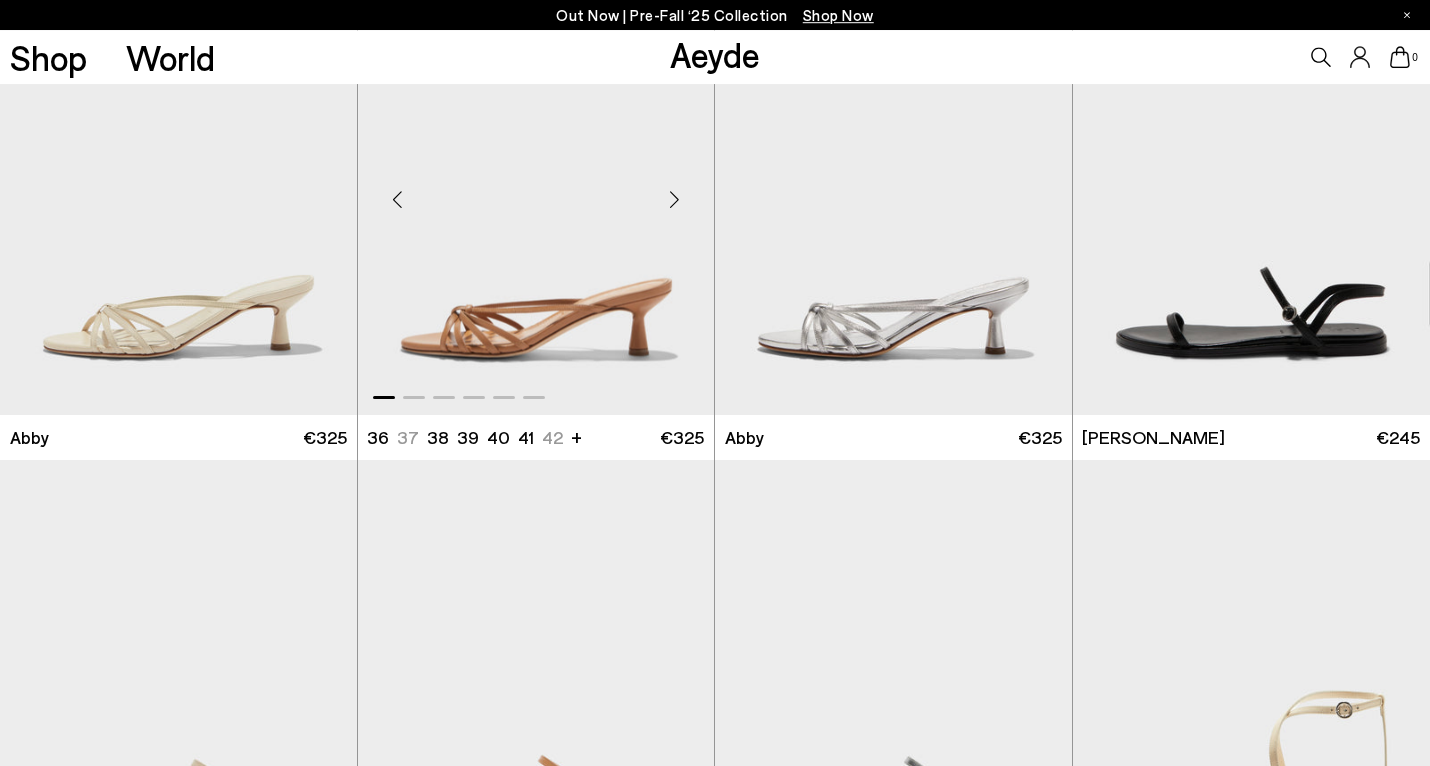 click at bounding box center (674, 199) 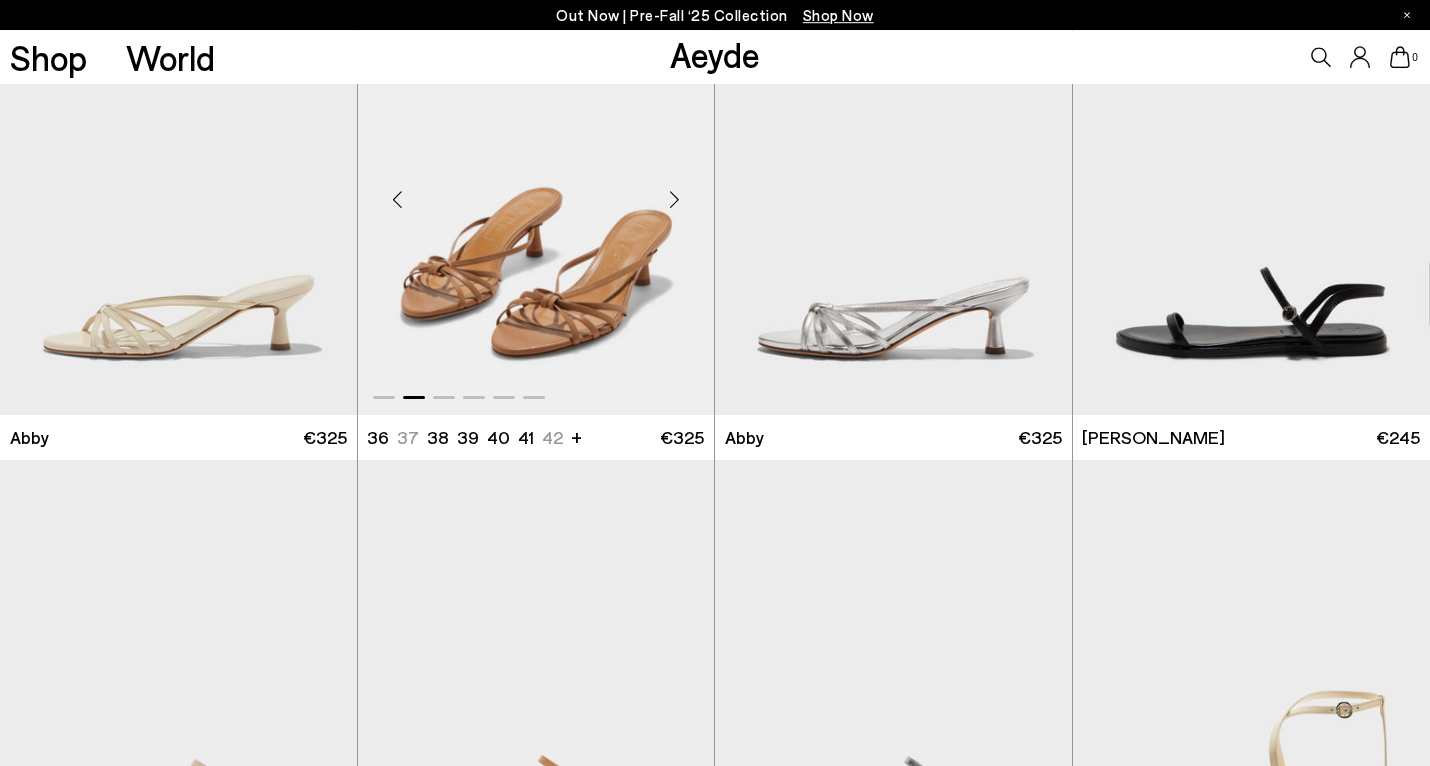 click at bounding box center [674, 199] 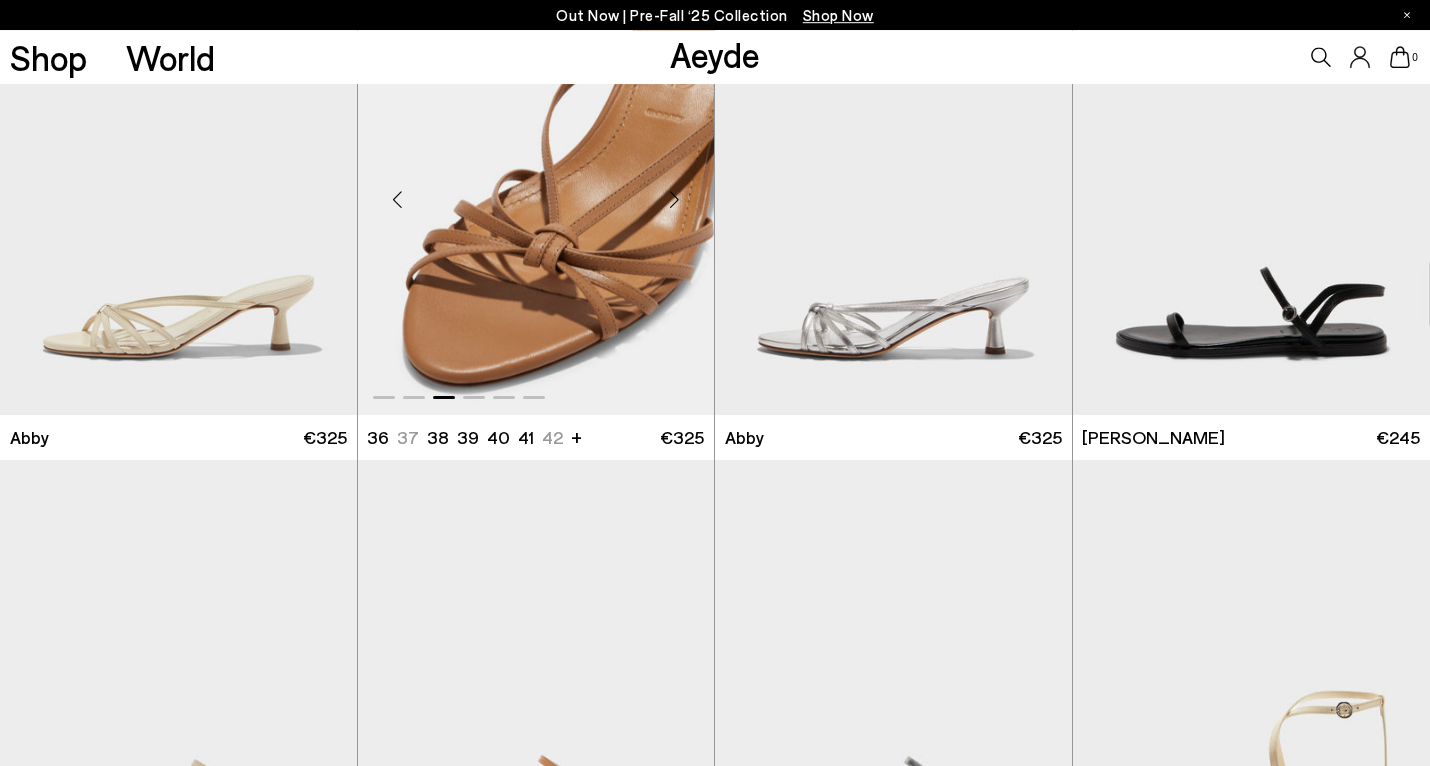 click at bounding box center (674, 199) 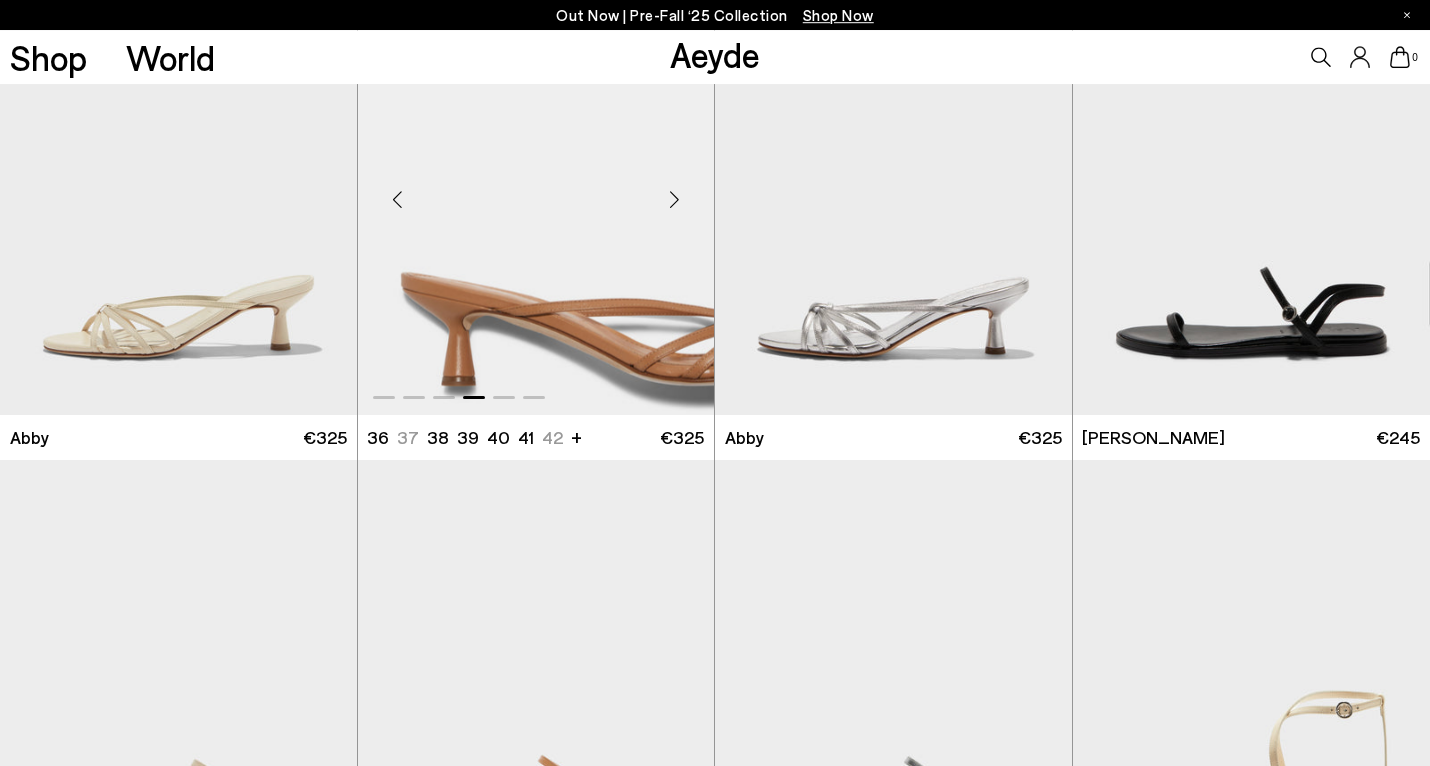 click at bounding box center [674, 199] 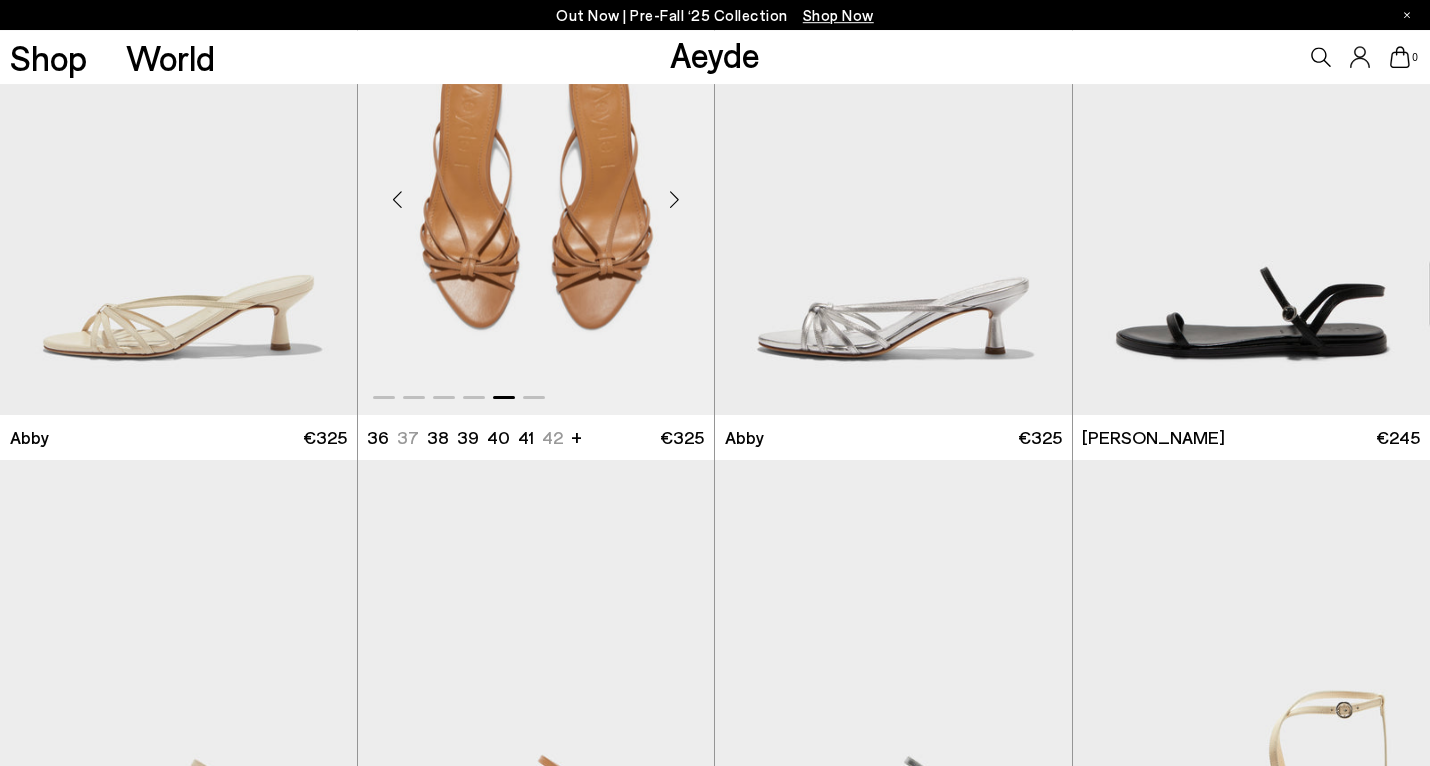 click at bounding box center (674, 199) 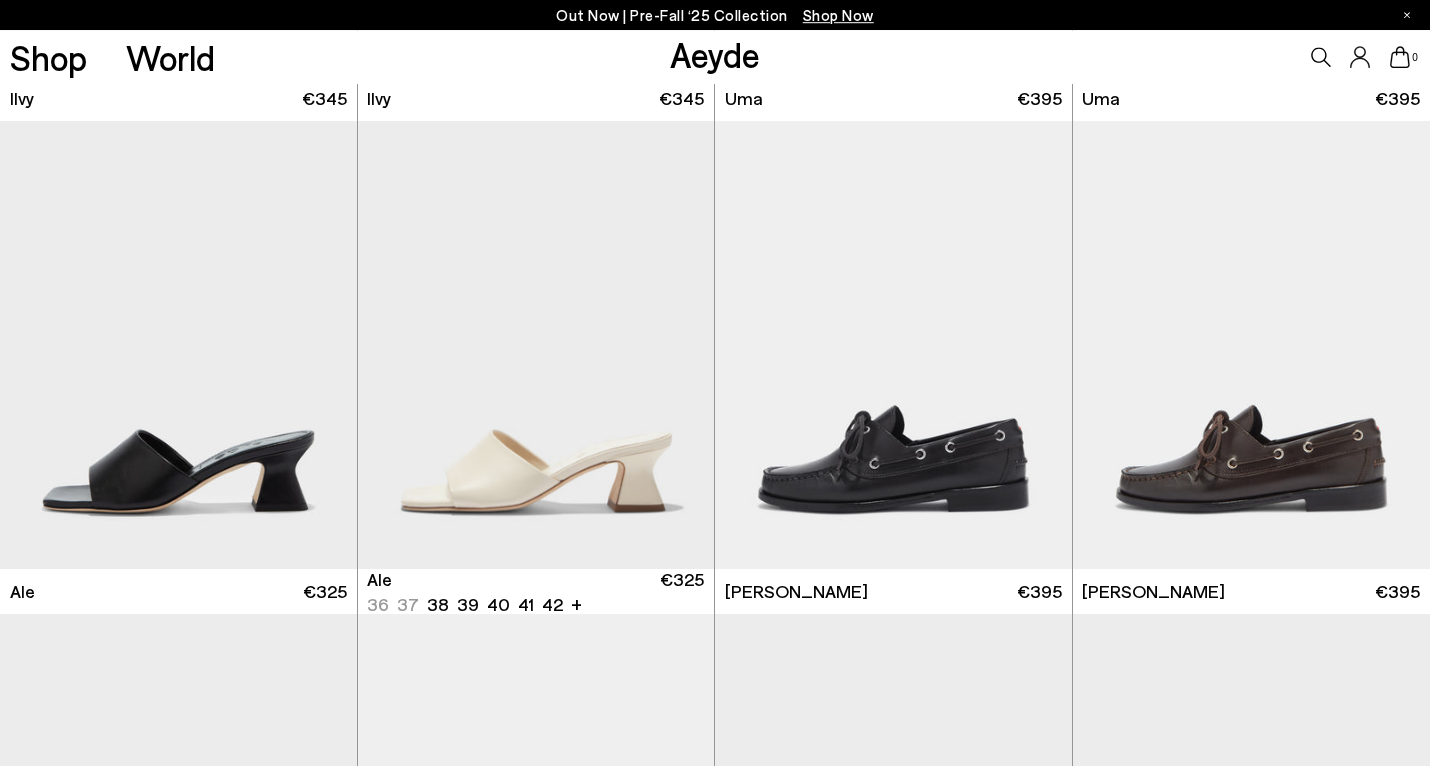 scroll, scrollTop: 25610, scrollLeft: 0, axis: vertical 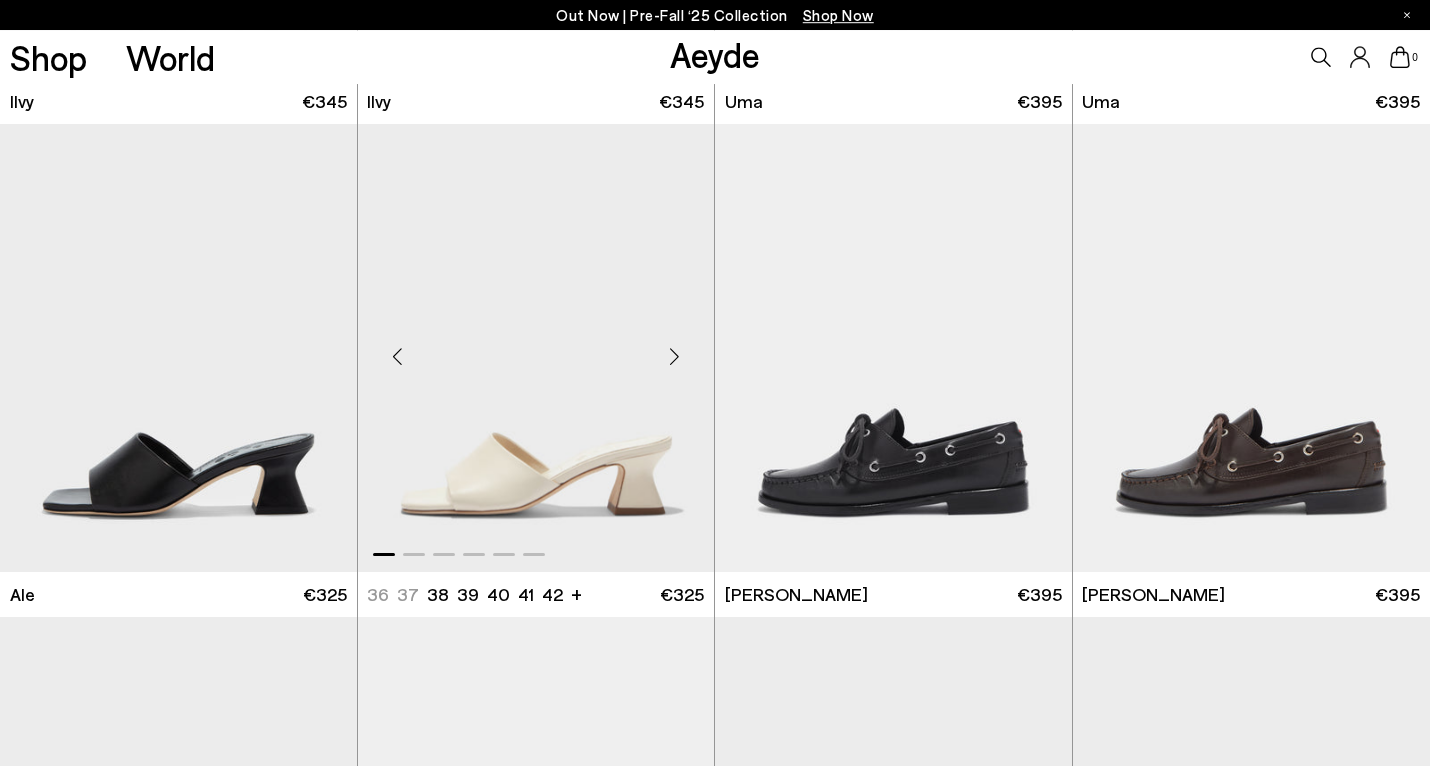 click at bounding box center [674, 356] 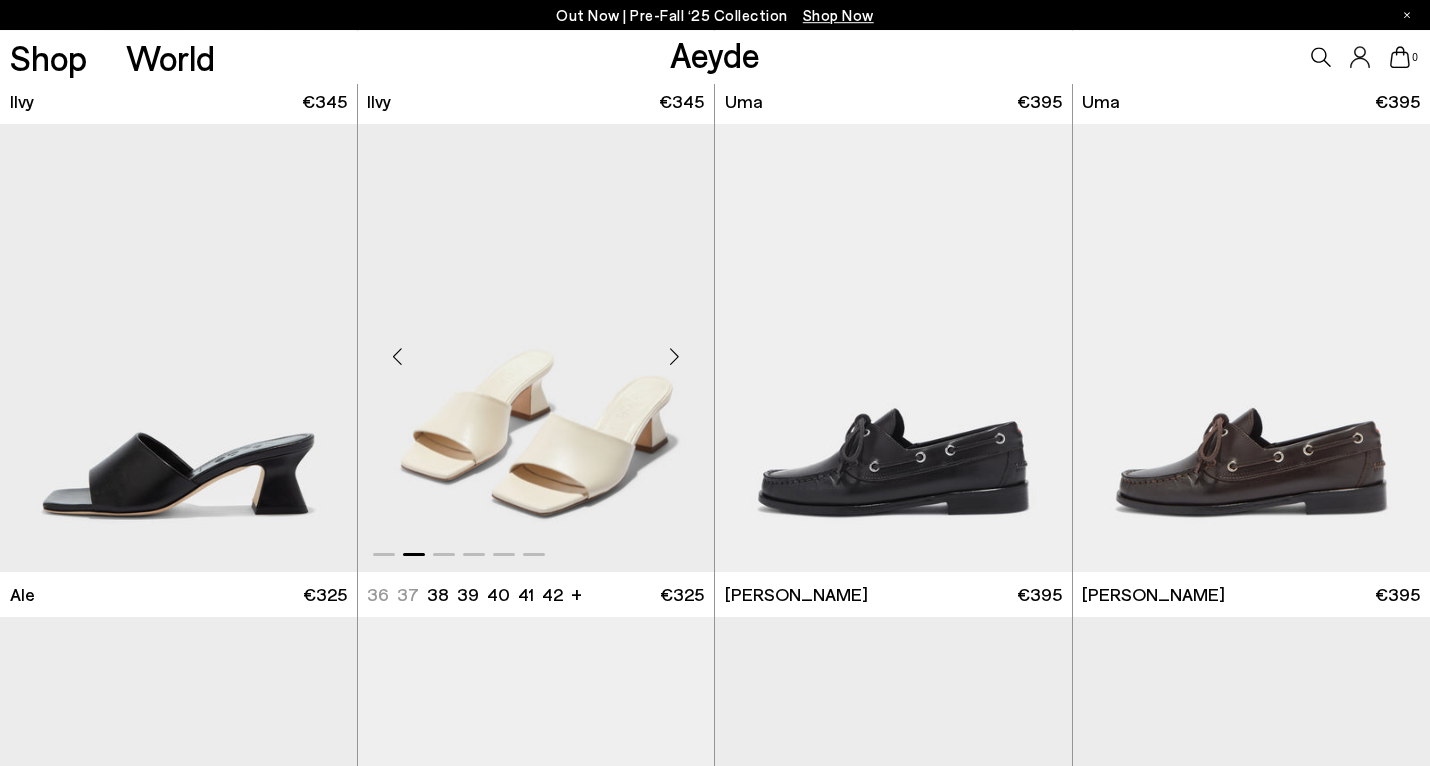 click at bounding box center [674, 356] 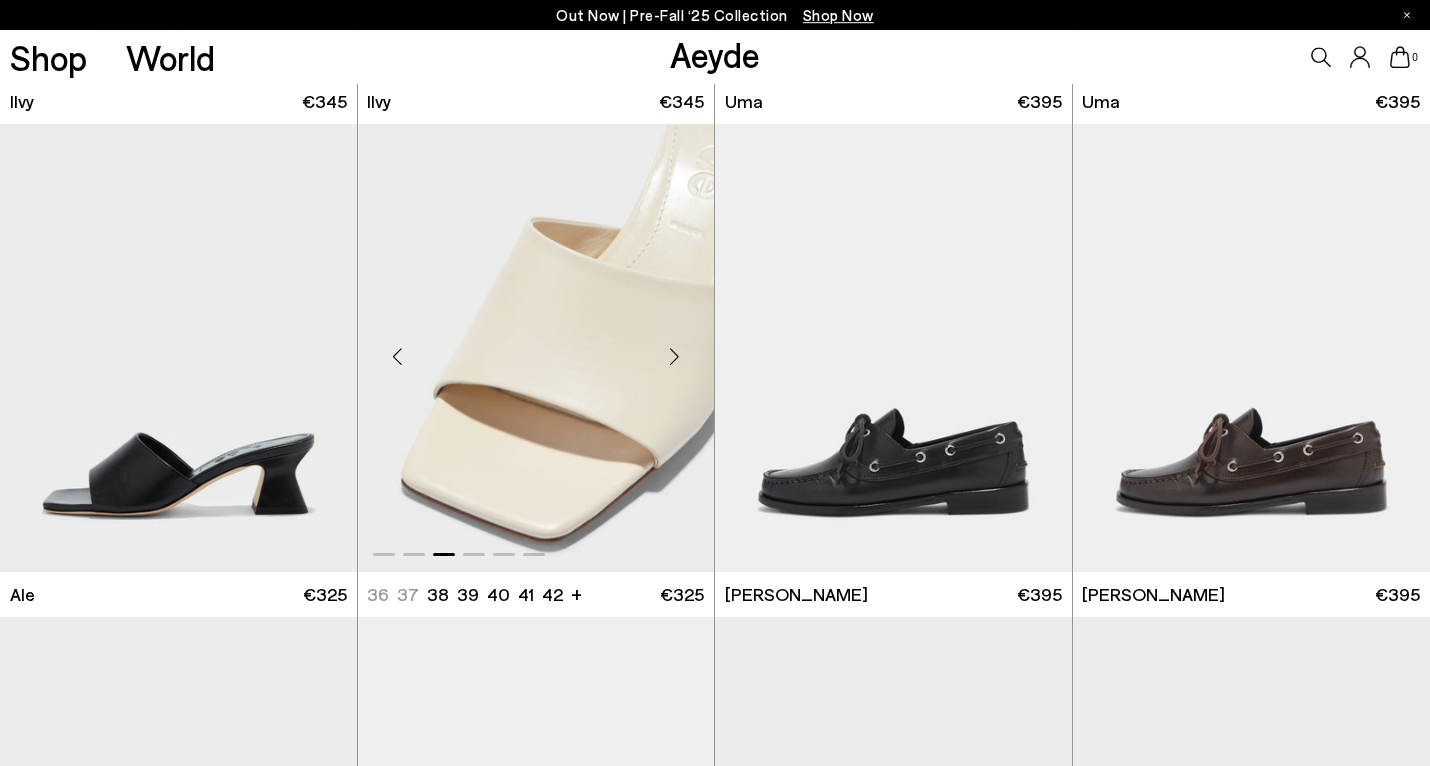 click at bounding box center [674, 356] 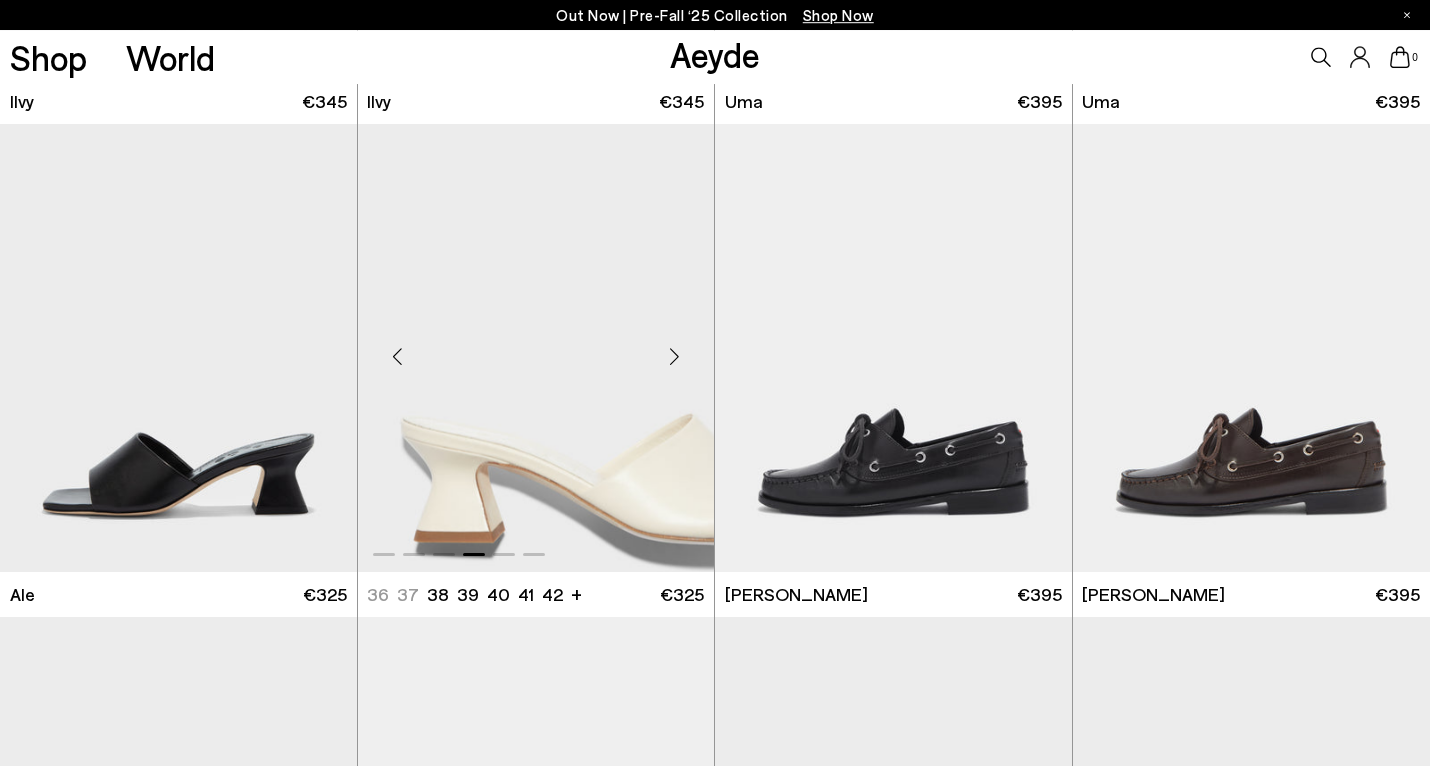 click at bounding box center (674, 356) 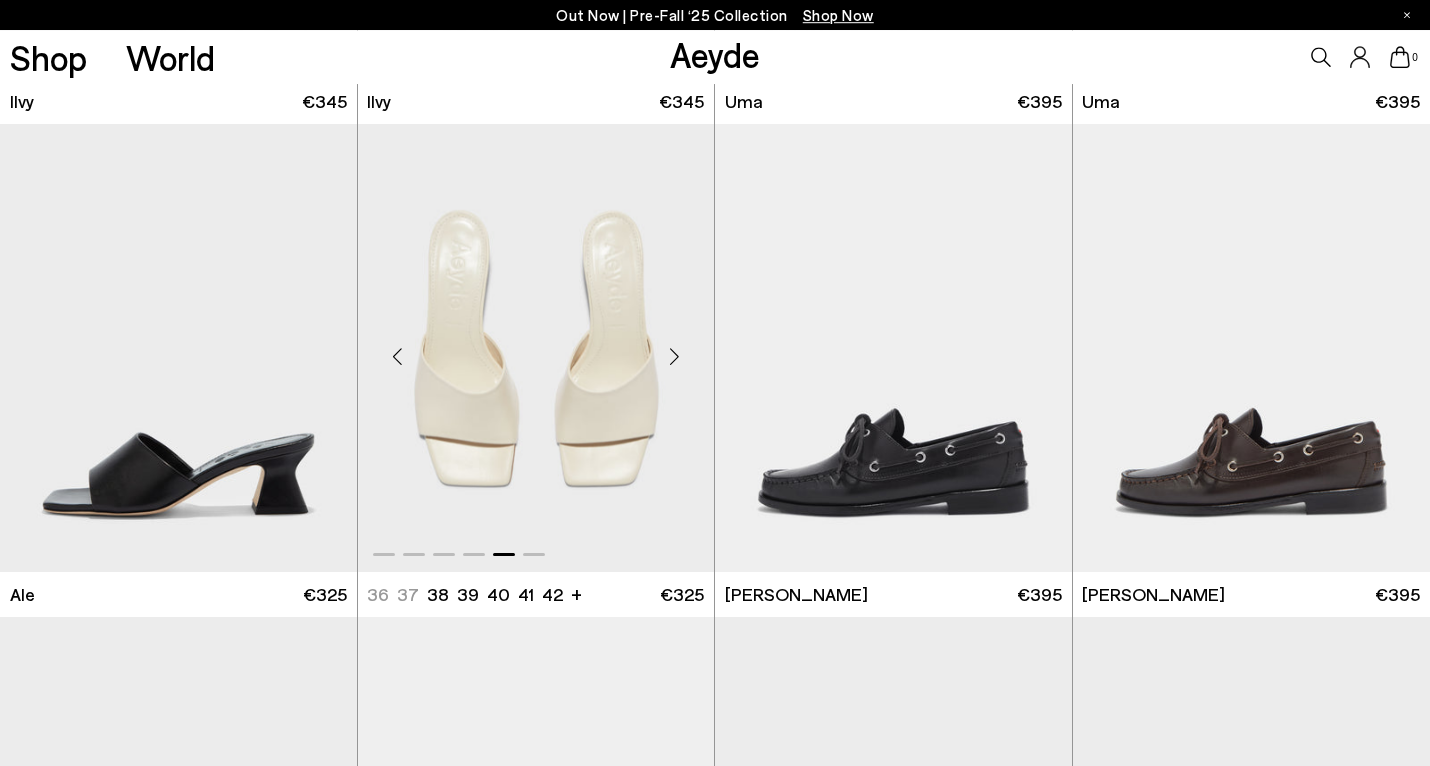 click at bounding box center (674, 356) 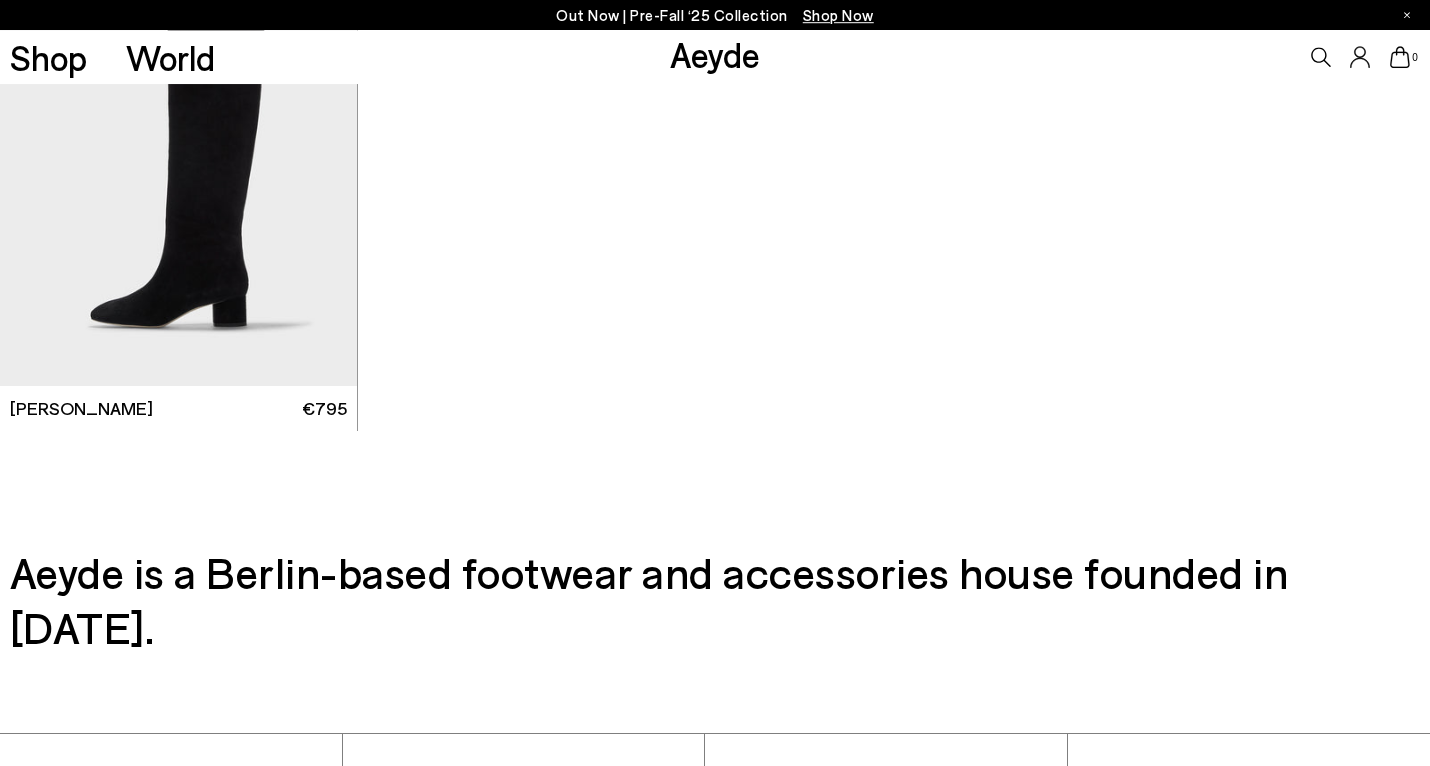 scroll, scrollTop: 31657, scrollLeft: 0, axis: vertical 